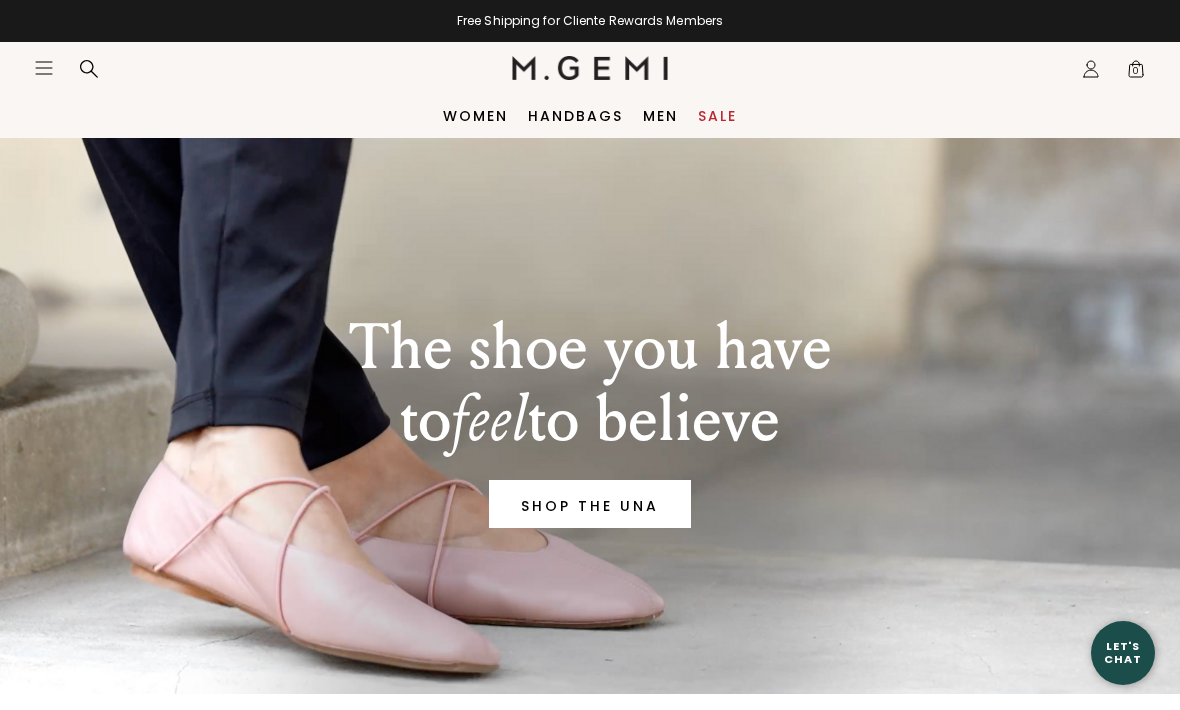 scroll, scrollTop: 0, scrollLeft: 0, axis: both 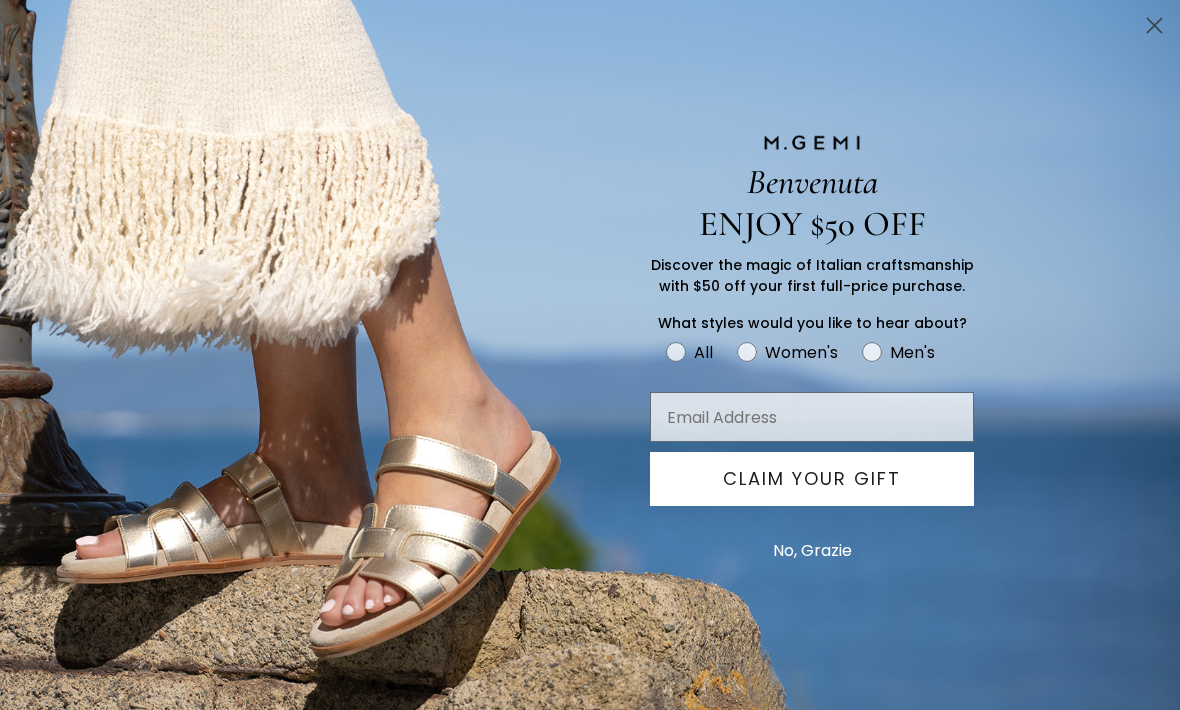 click 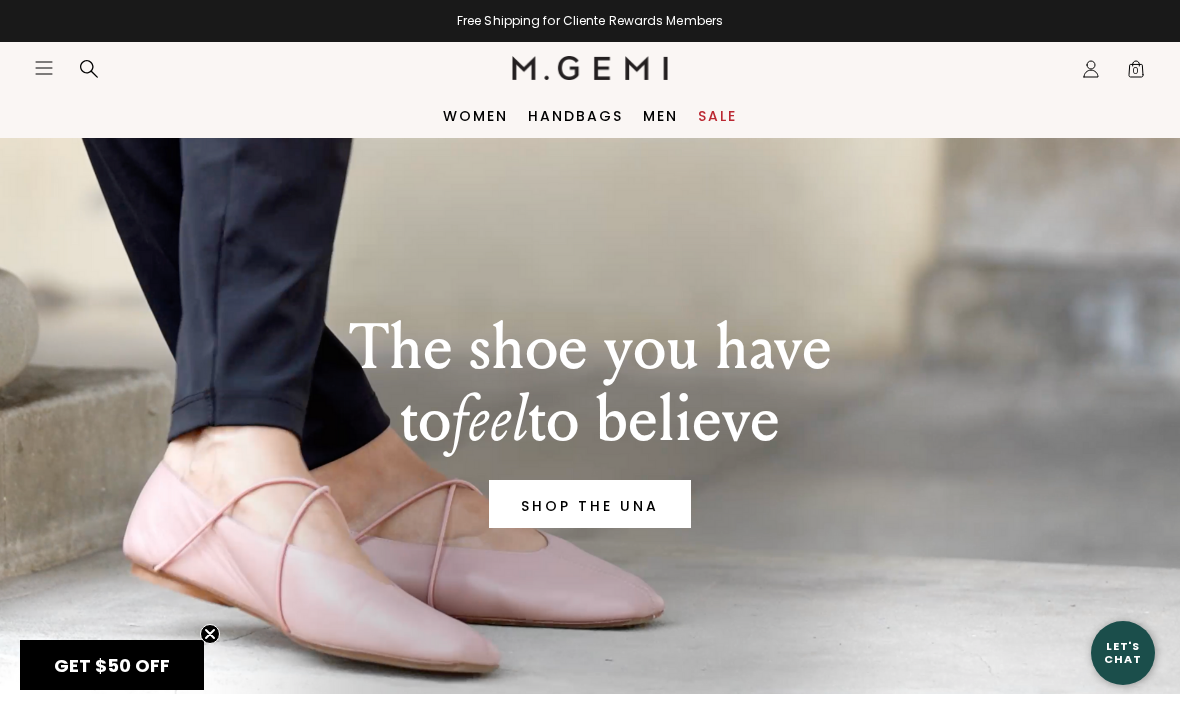 click on "Icons/20x20/profile@2x" 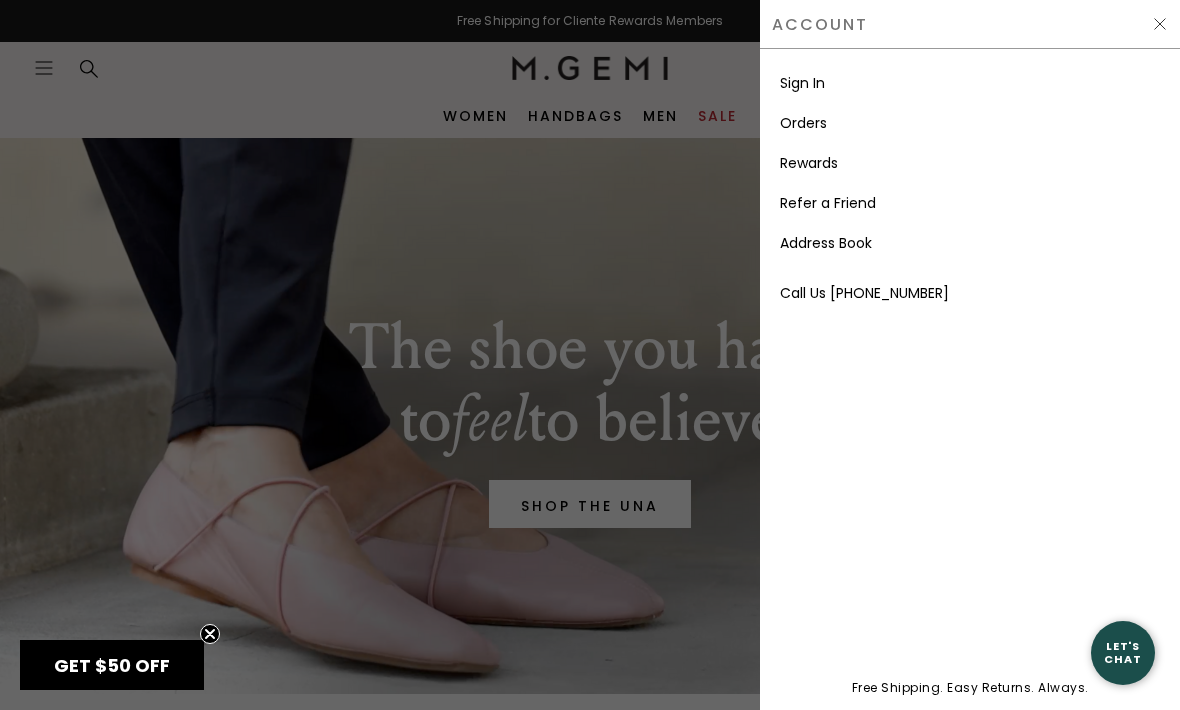 click on "Sign In" at bounding box center (802, 83) 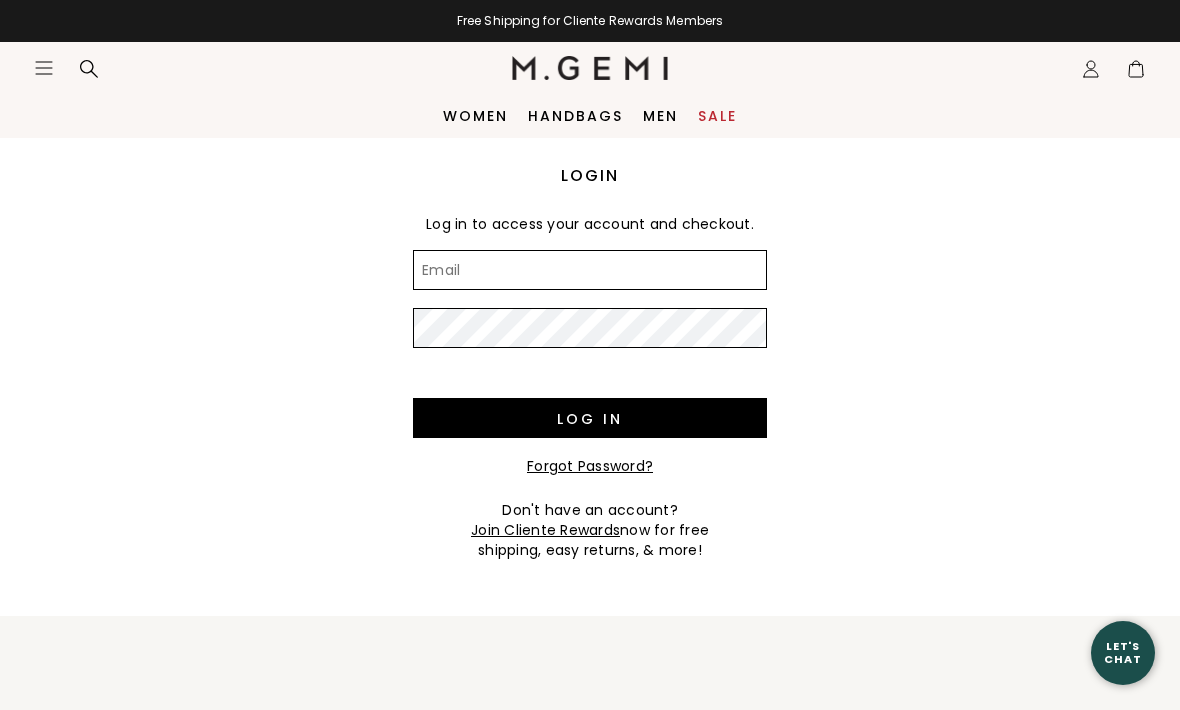 scroll, scrollTop: 0, scrollLeft: 0, axis: both 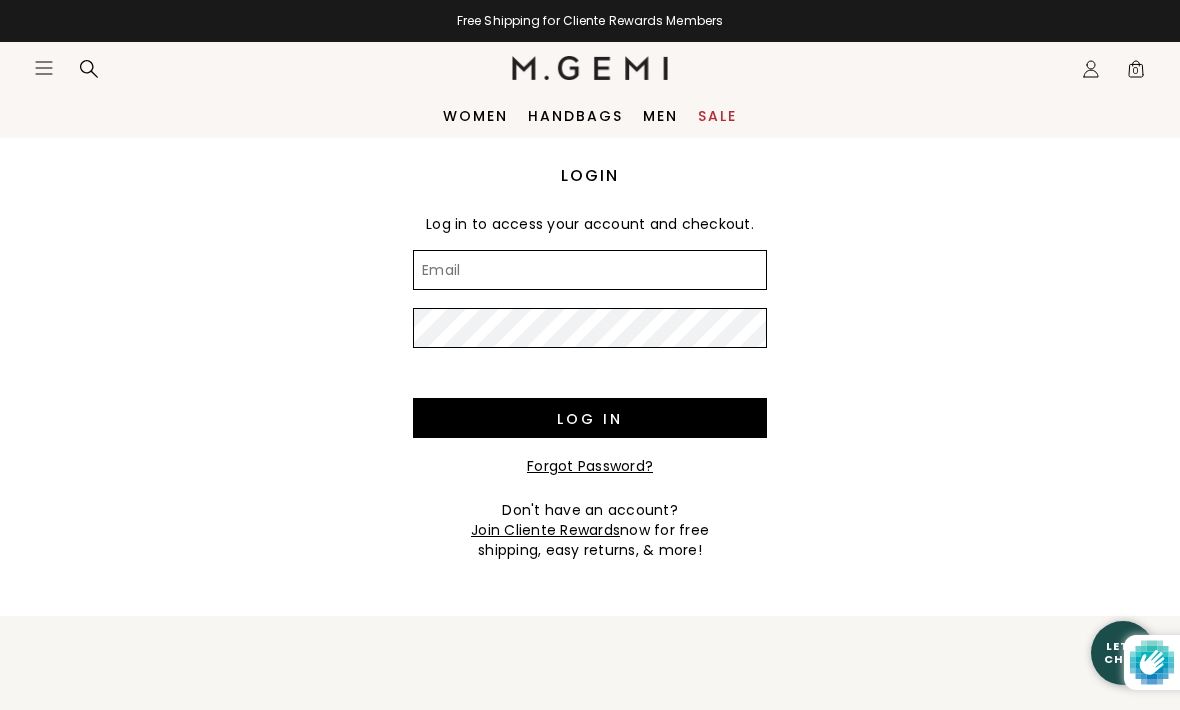 click on "Email" at bounding box center (590, 270) 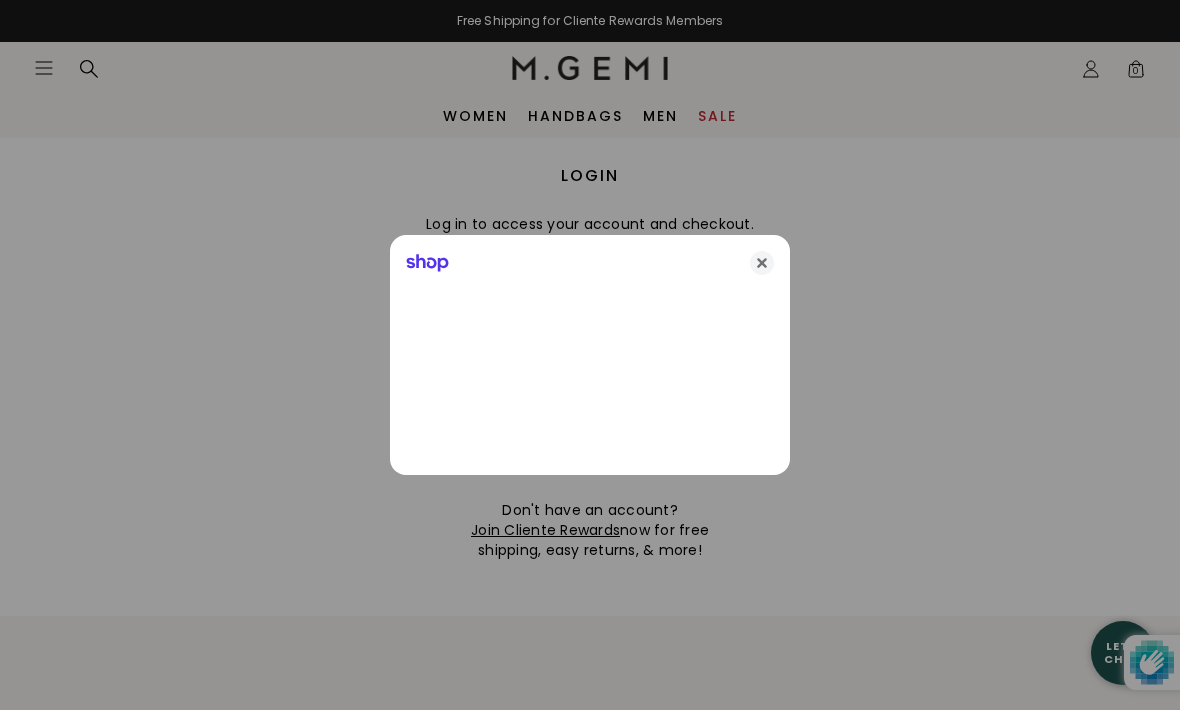 type on "[EMAIL_ADDRESS][DOMAIN_NAME]" 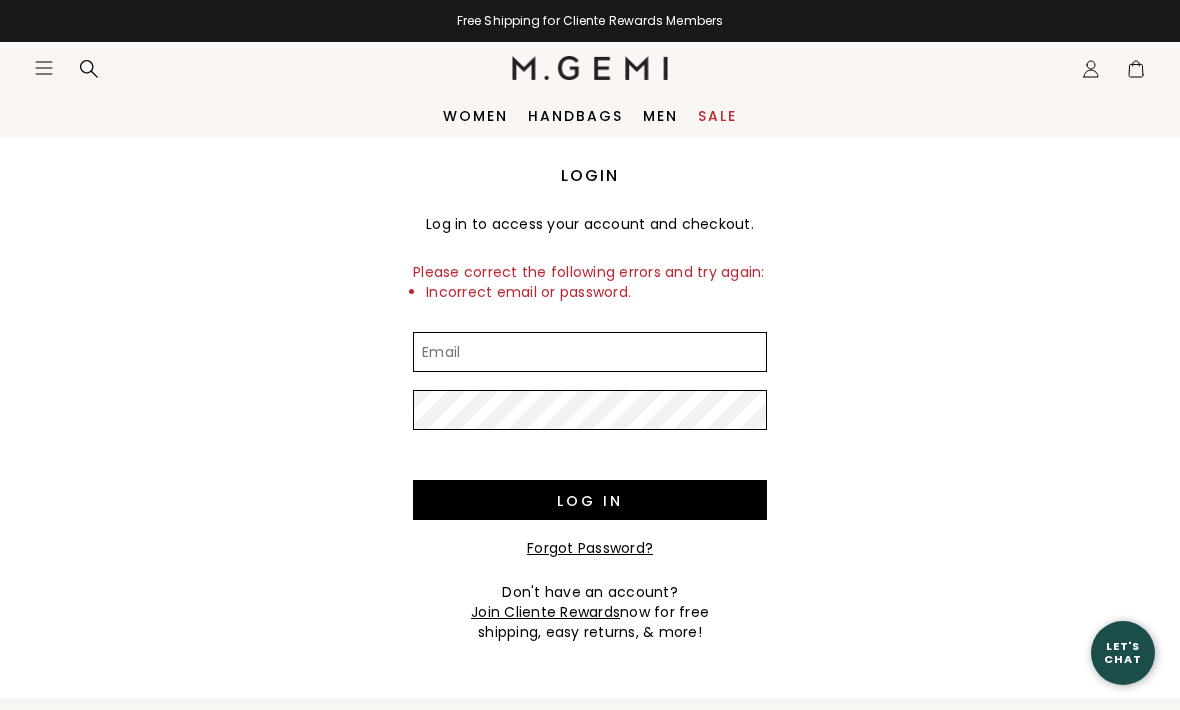 scroll, scrollTop: 0, scrollLeft: 0, axis: both 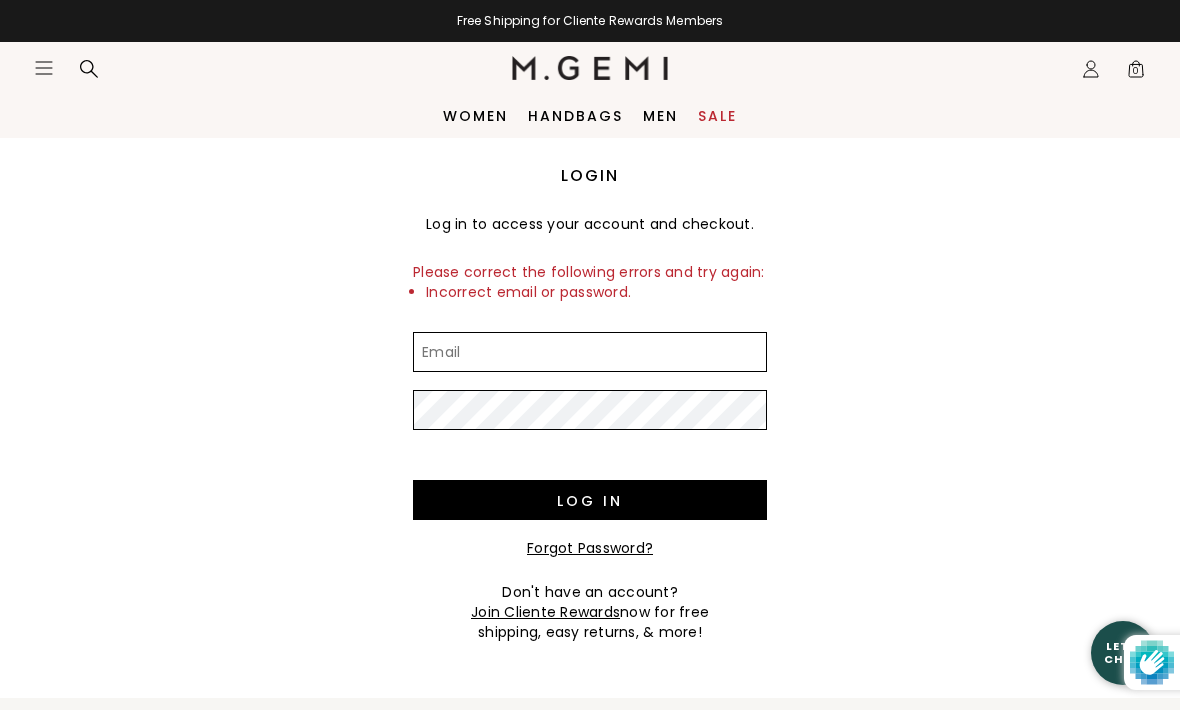click on "Email" at bounding box center (590, 352) 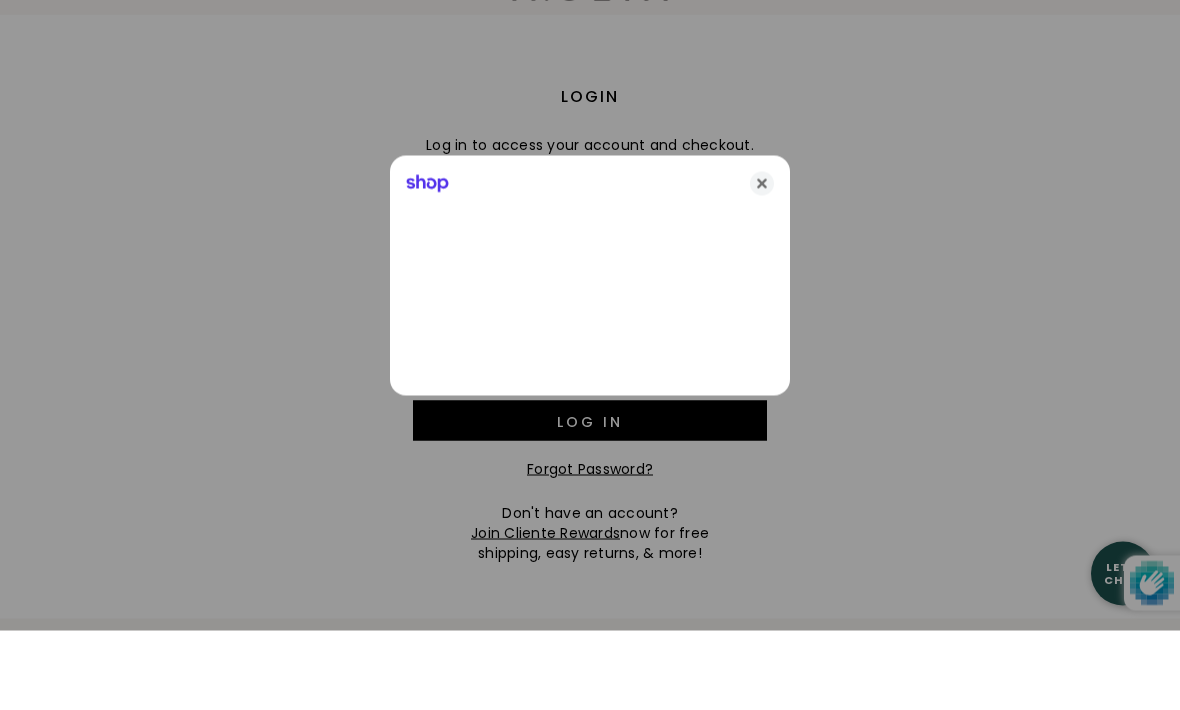 type on "[EMAIL_ADDRESS][DOMAIN_NAME]" 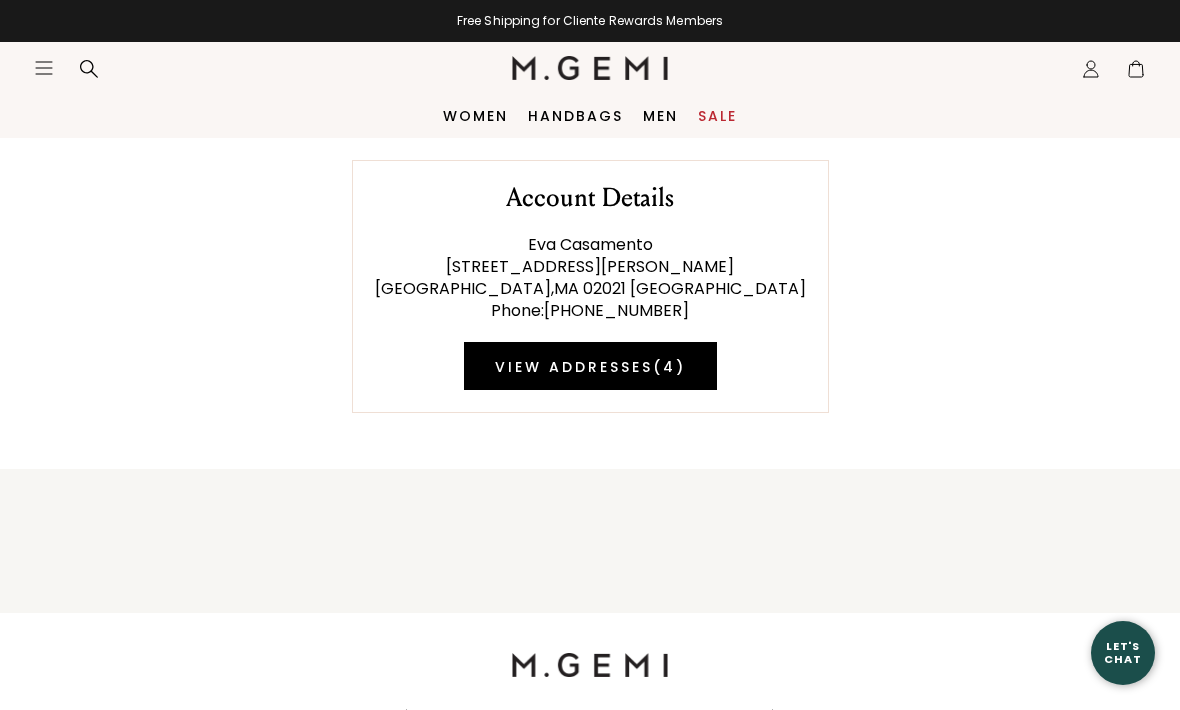 scroll, scrollTop: 0, scrollLeft: 0, axis: both 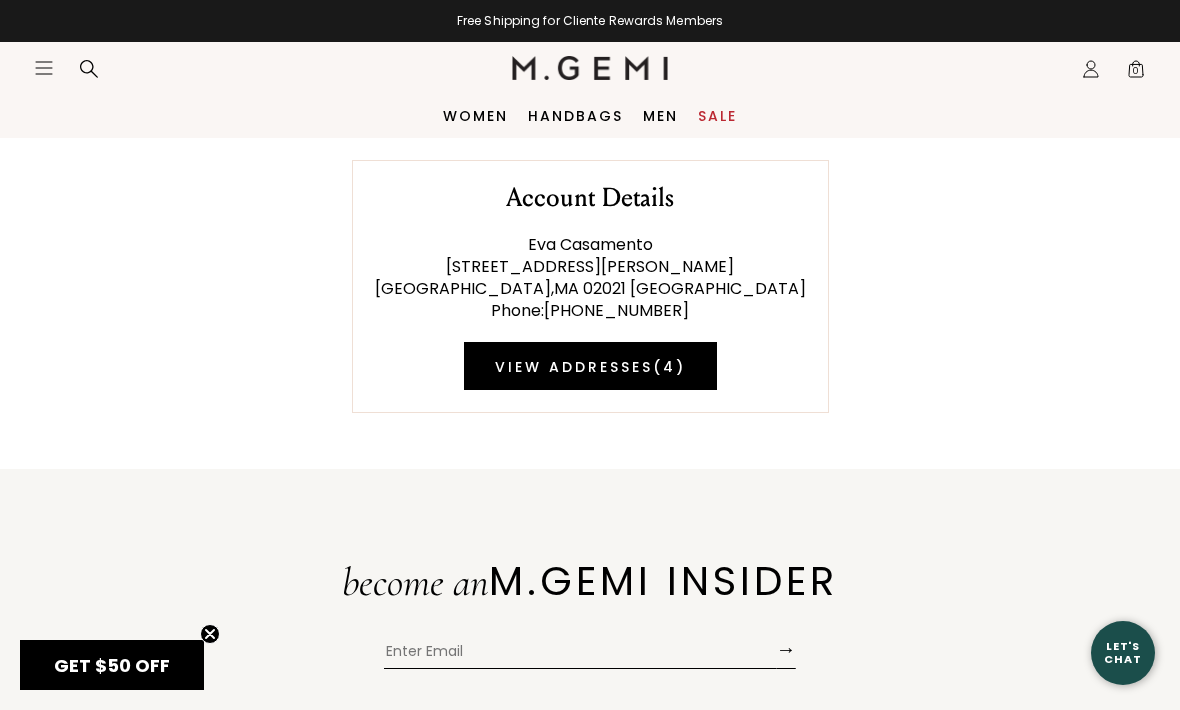 click on "Icons/20x20/profile@2x" 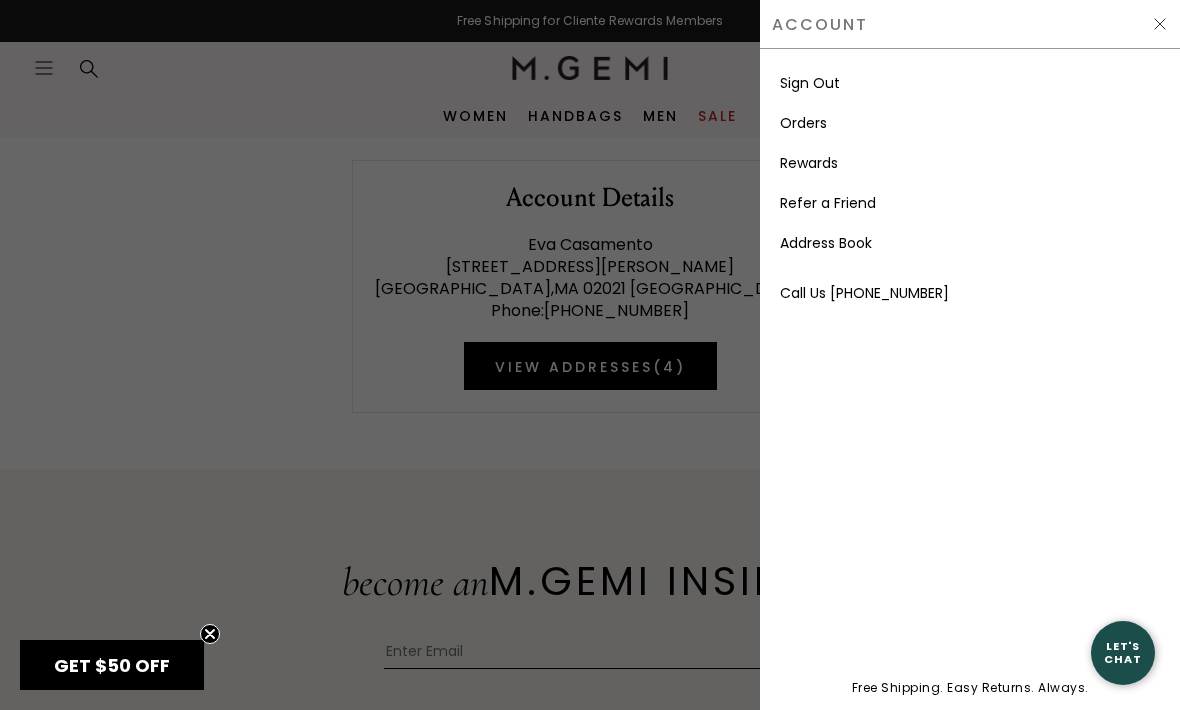 click on "Orders" at bounding box center [803, 123] 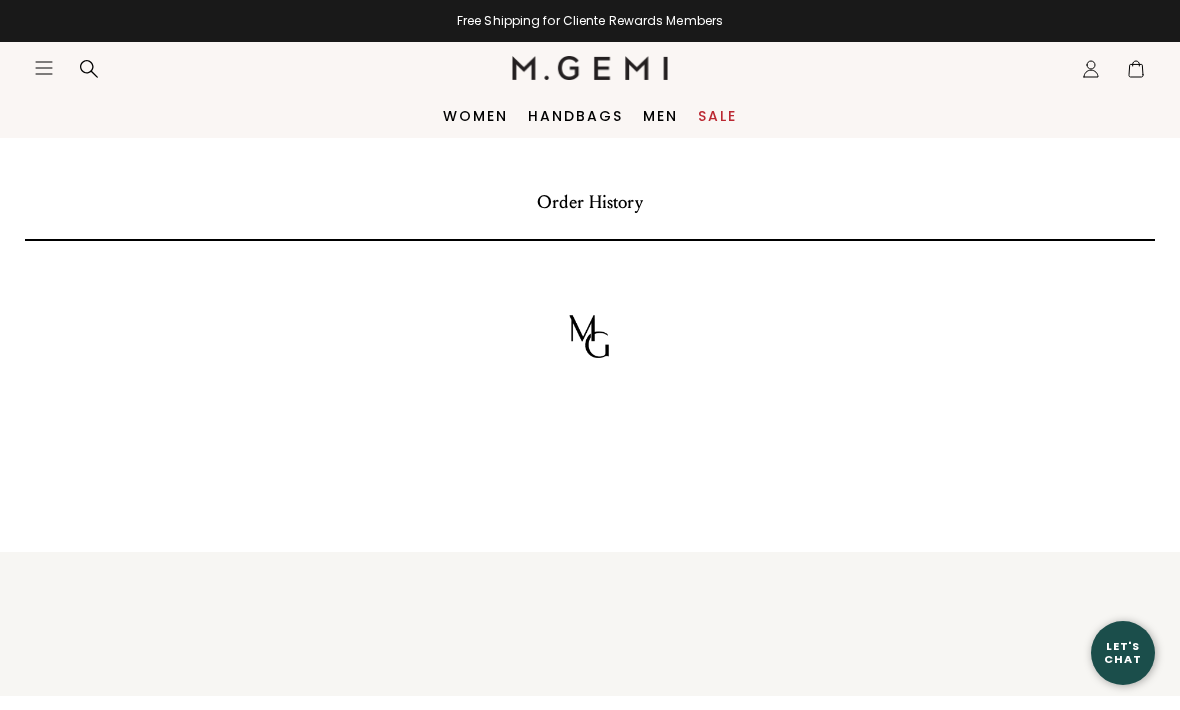 scroll, scrollTop: 0, scrollLeft: 0, axis: both 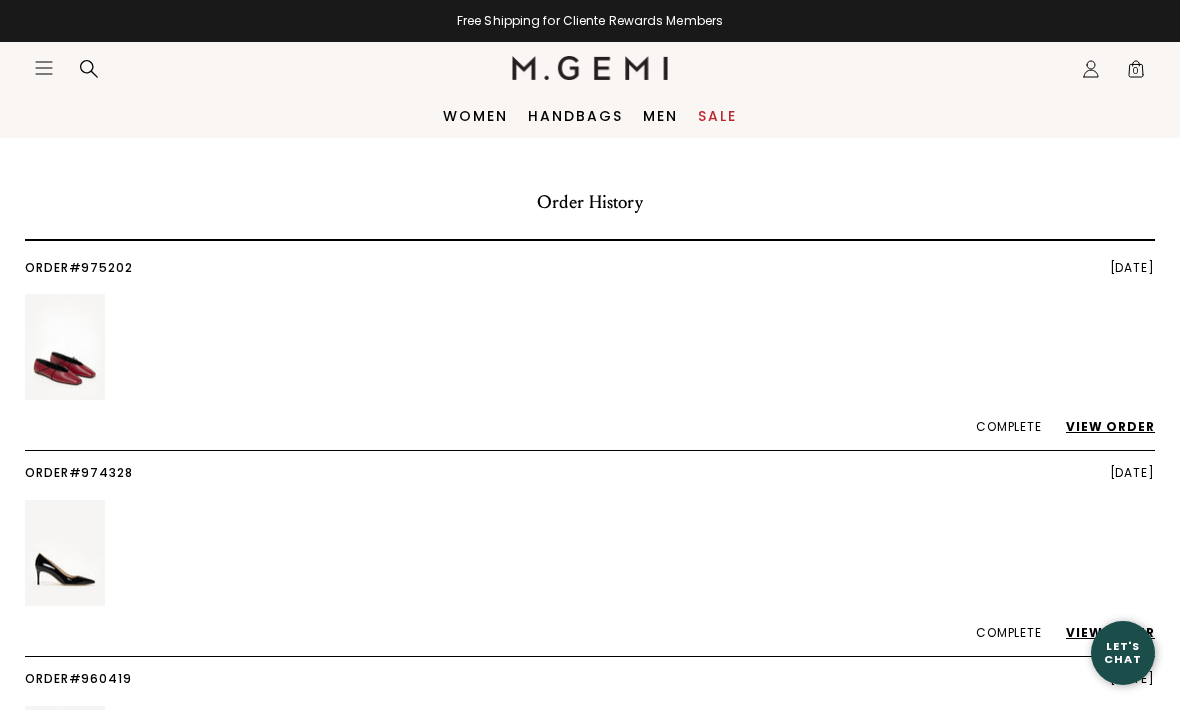 click on "View Order" at bounding box center [1100, 426] 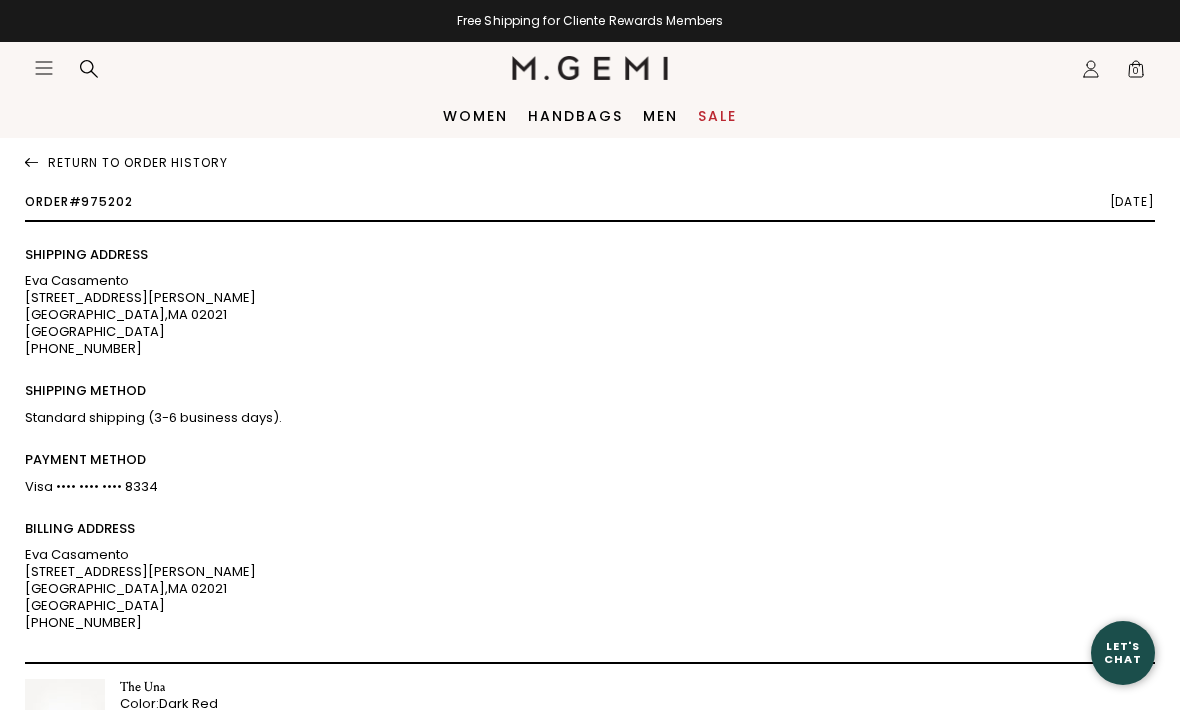 scroll, scrollTop: 0, scrollLeft: 0, axis: both 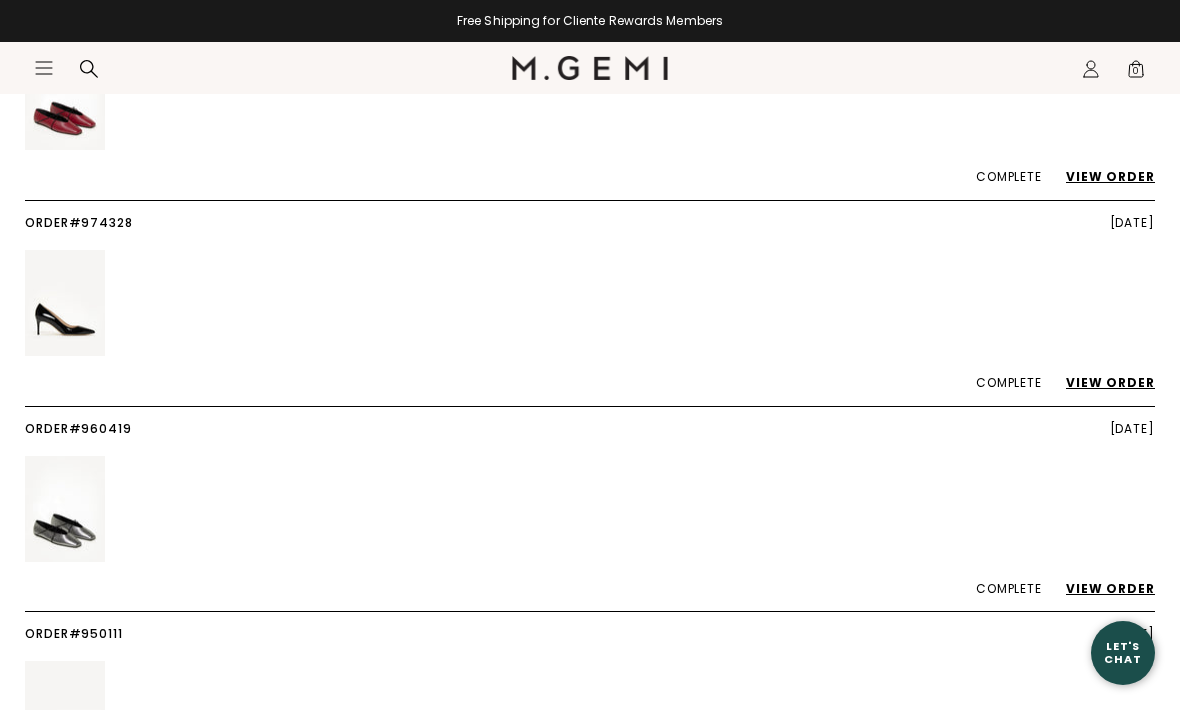 click on "View Order" at bounding box center (1100, 382) 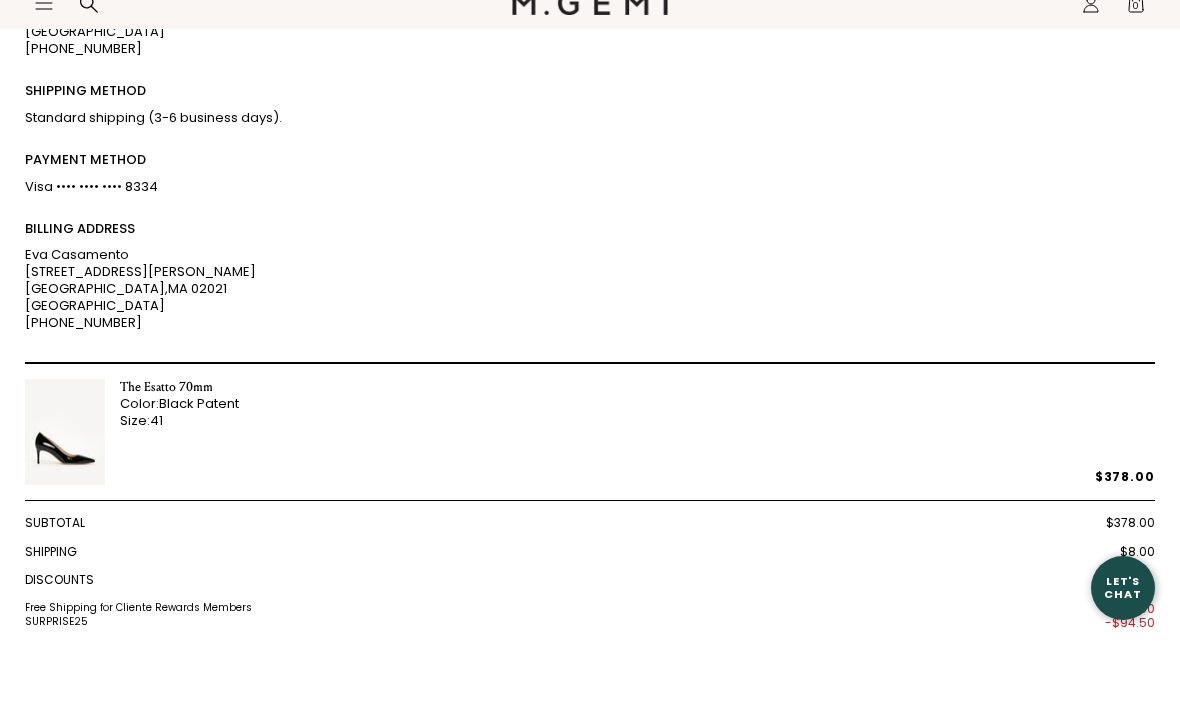 scroll, scrollTop: 316, scrollLeft: 0, axis: vertical 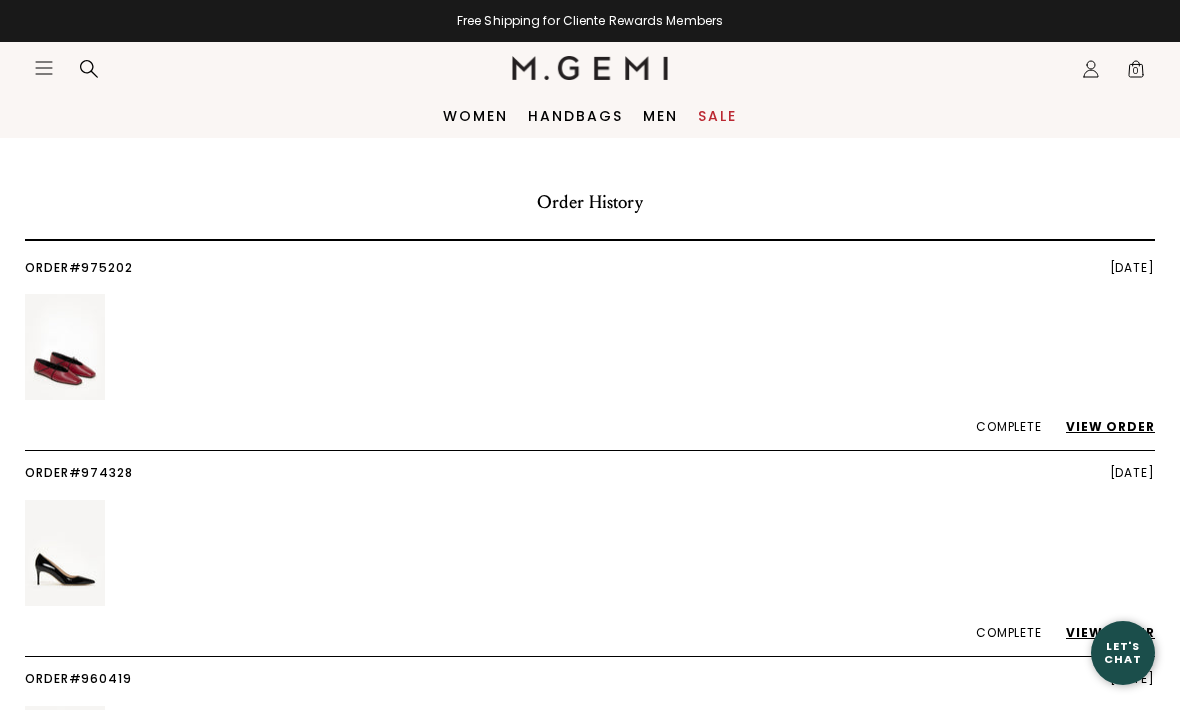 click on "Sale" at bounding box center [717, 116] 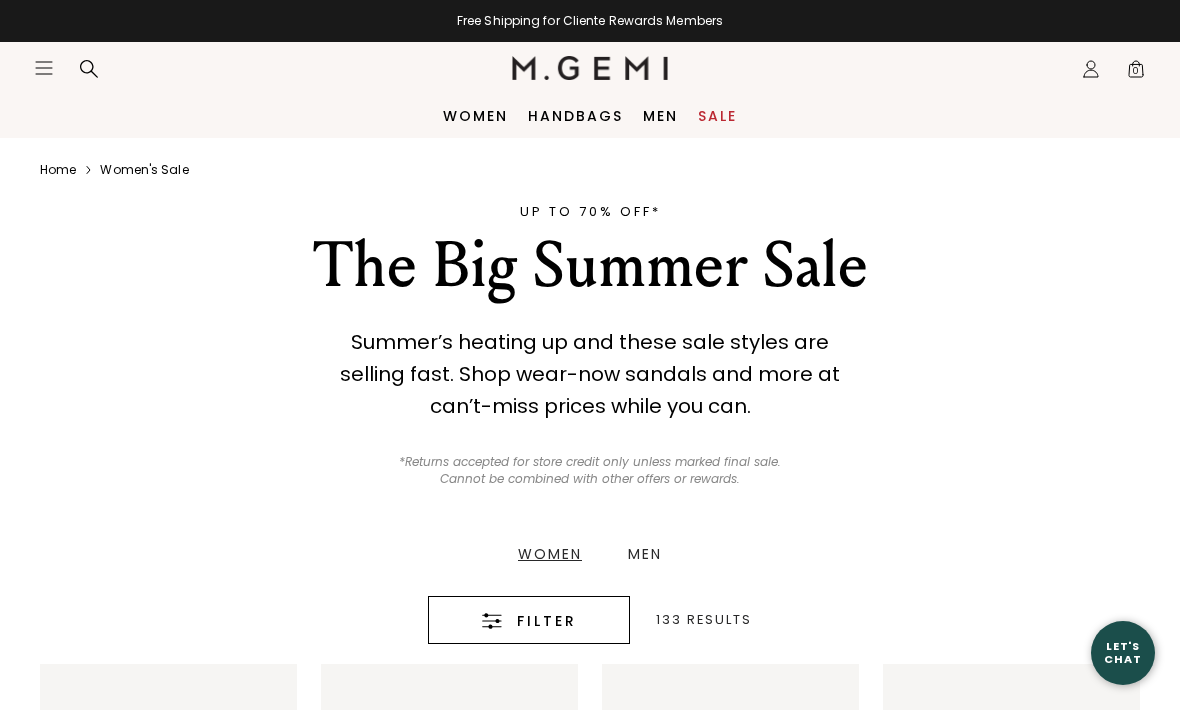 scroll, scrollTop: 0, scrollLeft: 0, axis: both 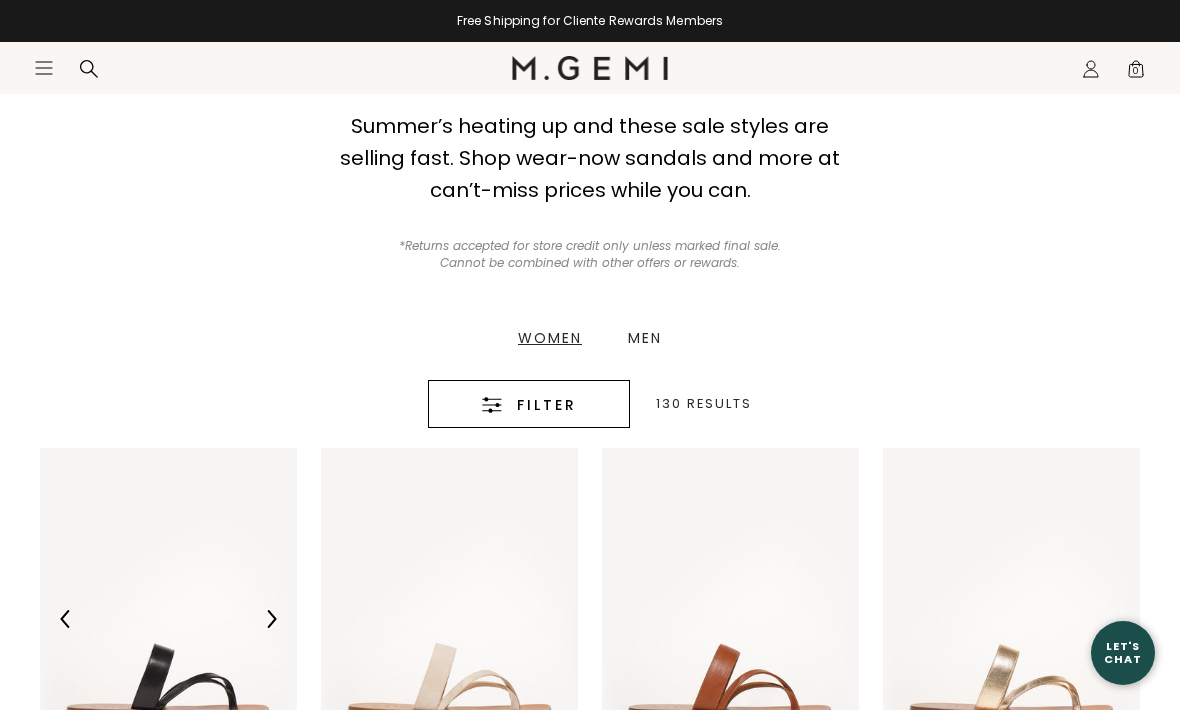 click on "Women" at bounding box center [550, 338] 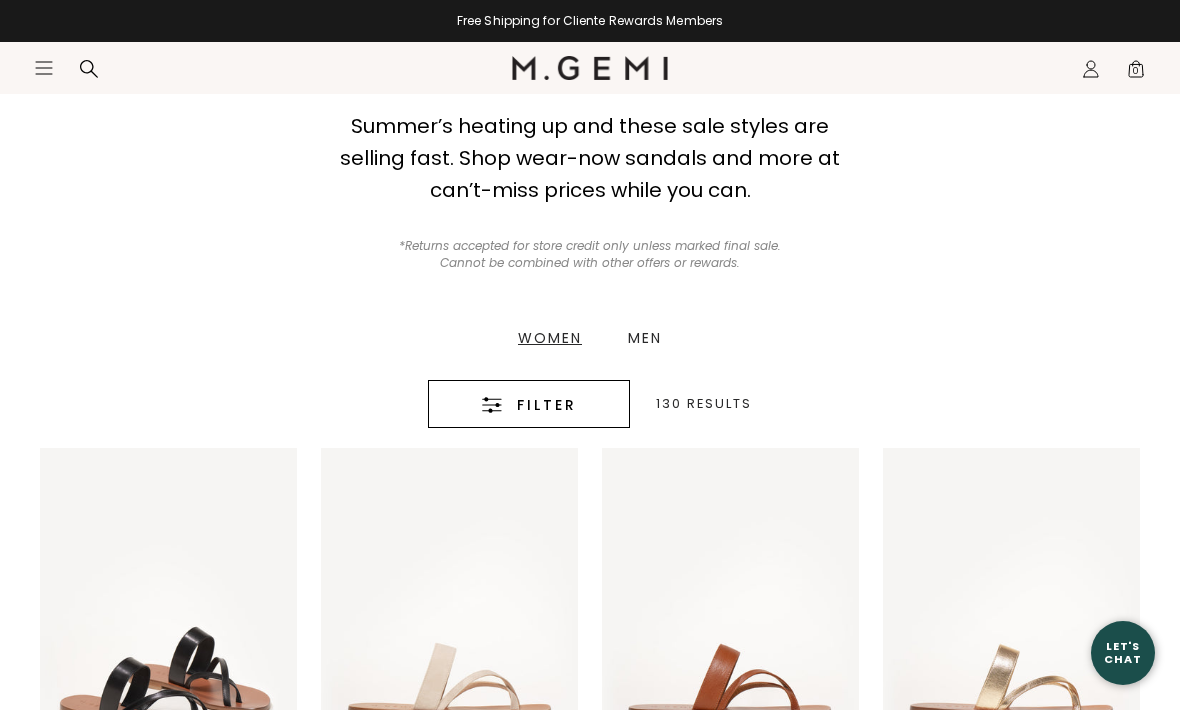 click on "Women" at bounding box center (550, 338) 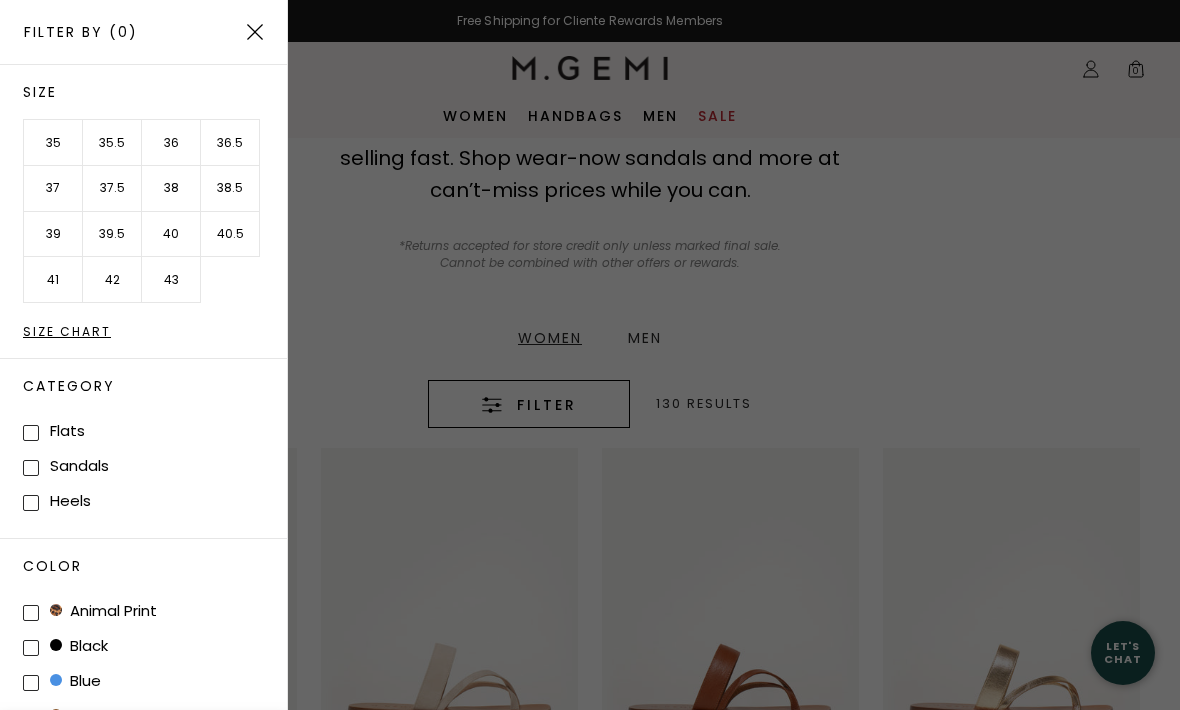 scroll, scrollTop: 0, scrollLeft: 0, axis: both 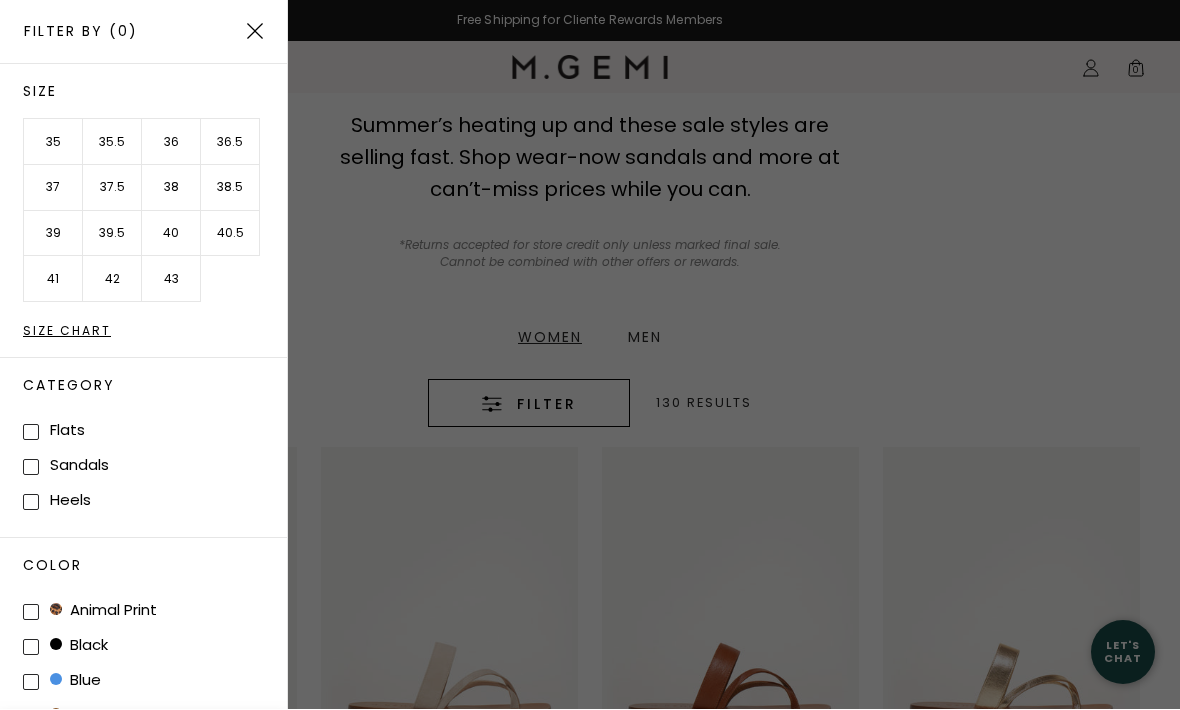 click on "40.5" at bounding box center [230, 235] 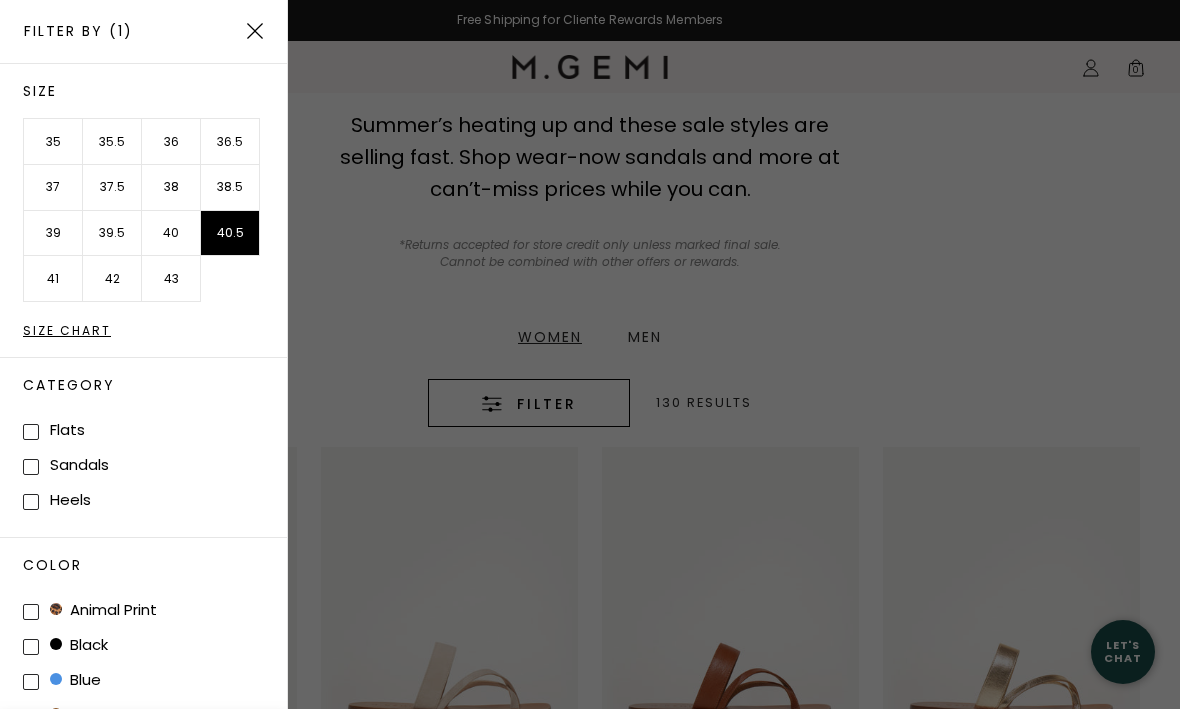 click on "41" at bounding box center (53, 280) 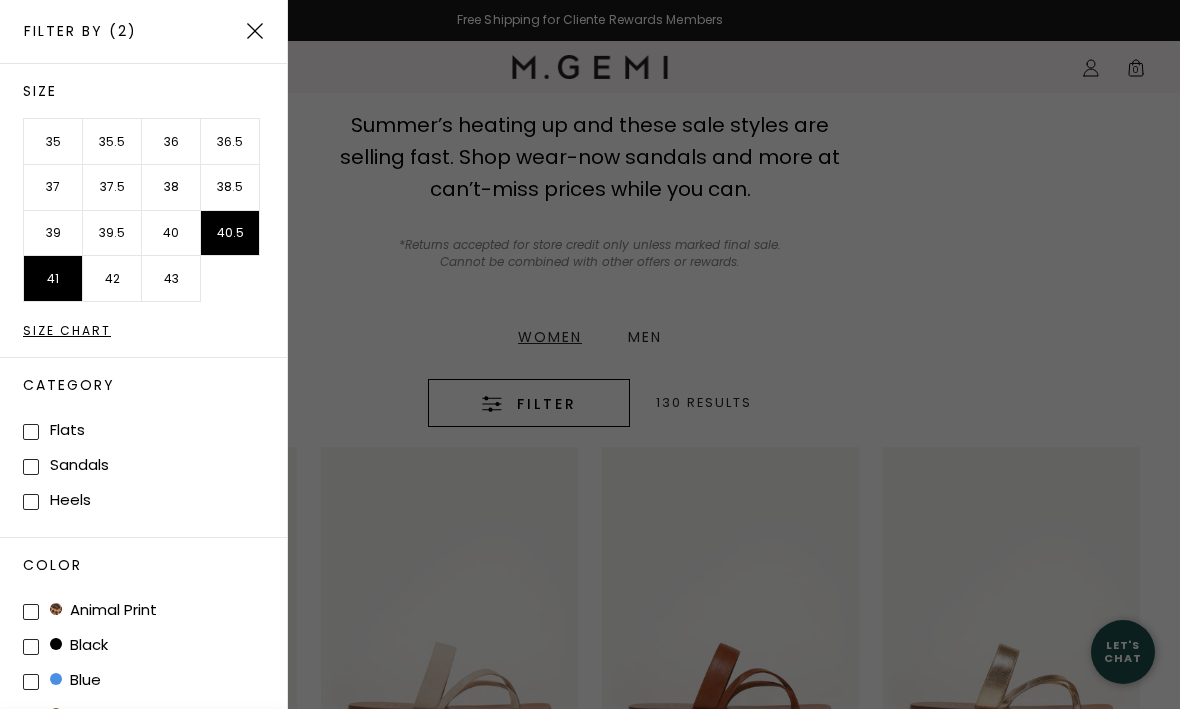 click at bounding box center (590, 355) 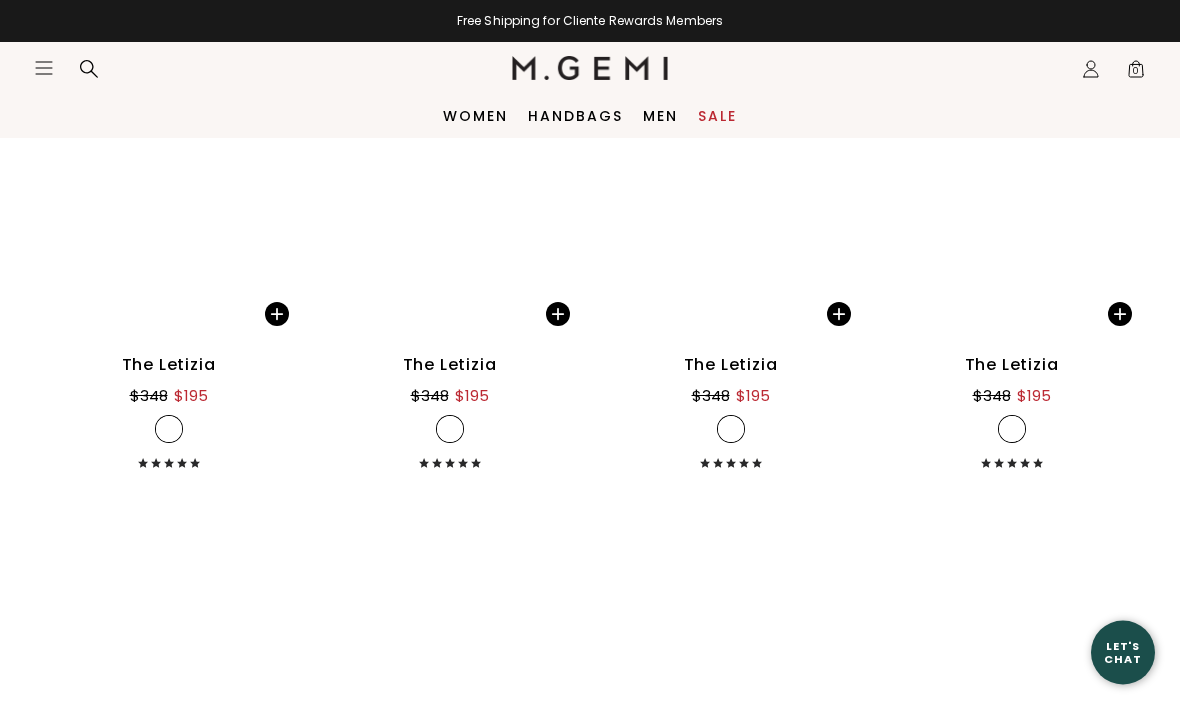 scroll, scrollTop: 4351, scrollLeft: 0, axis: vertical 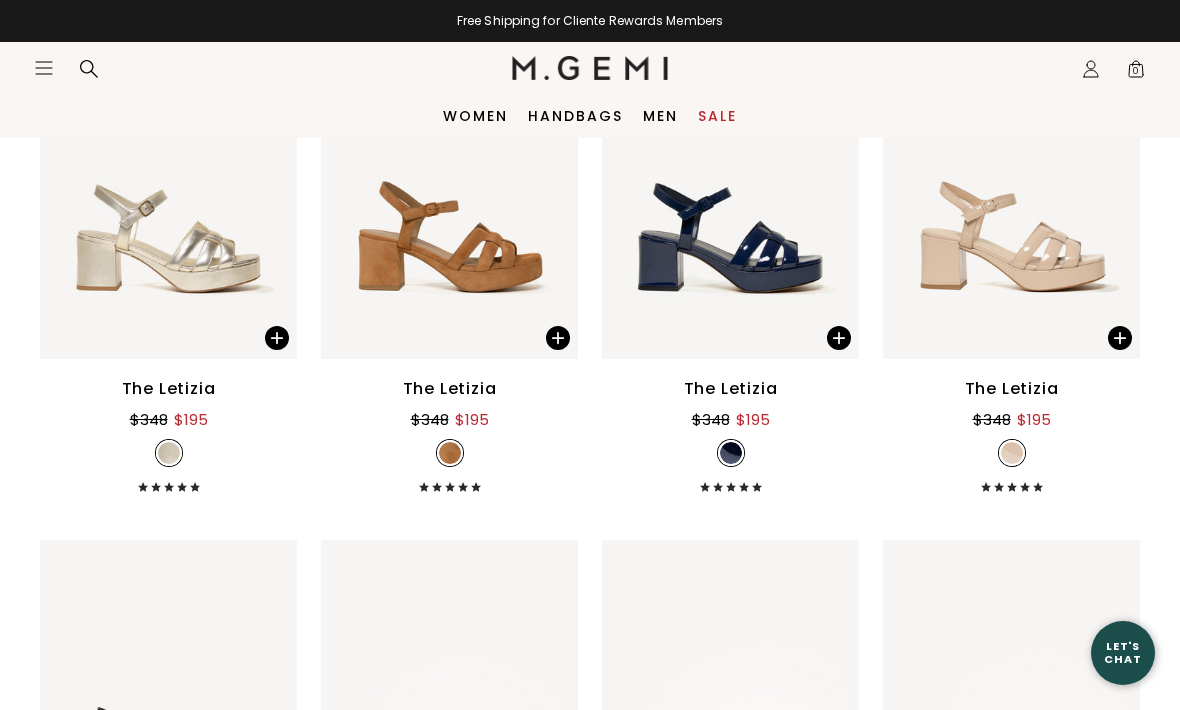 click on "The Letizia" at bounding box center (731, 389) 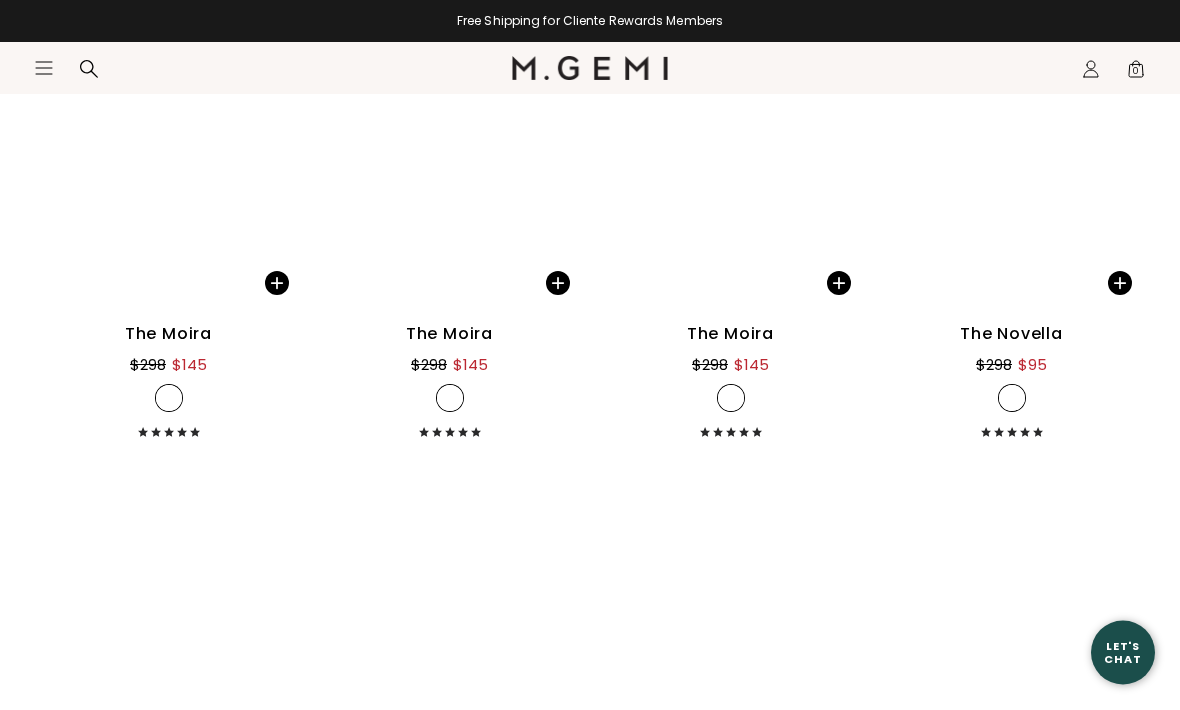 scroll, scrollTop: 10172, scrollLeft: 0, axis: vertical 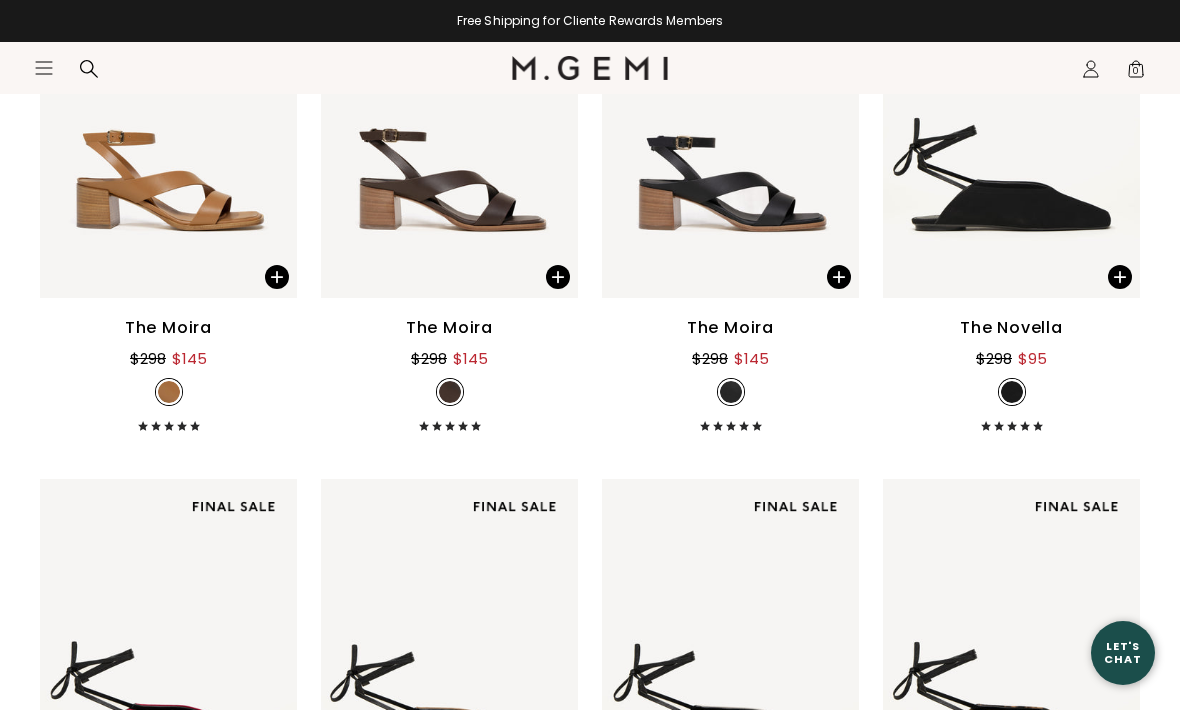 click on "The Moira" at bounding box center (730, 328) 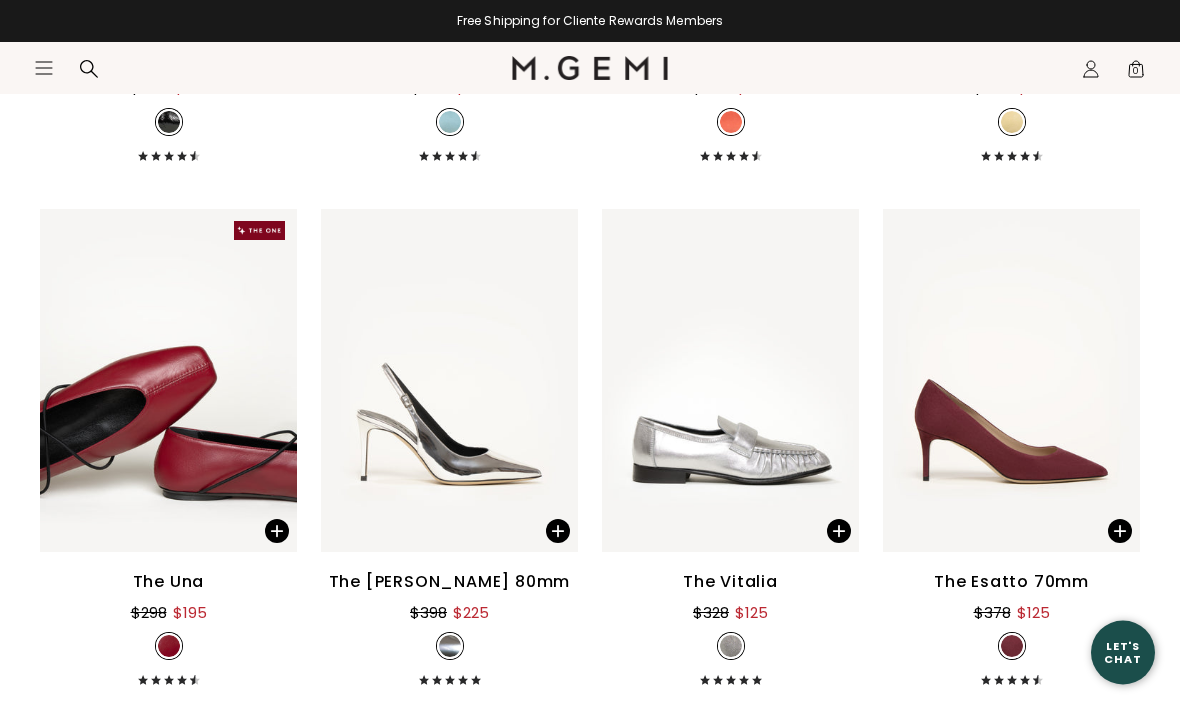 scroll, scrollTop: 11489, scrollLeft: 0, axis: vertical 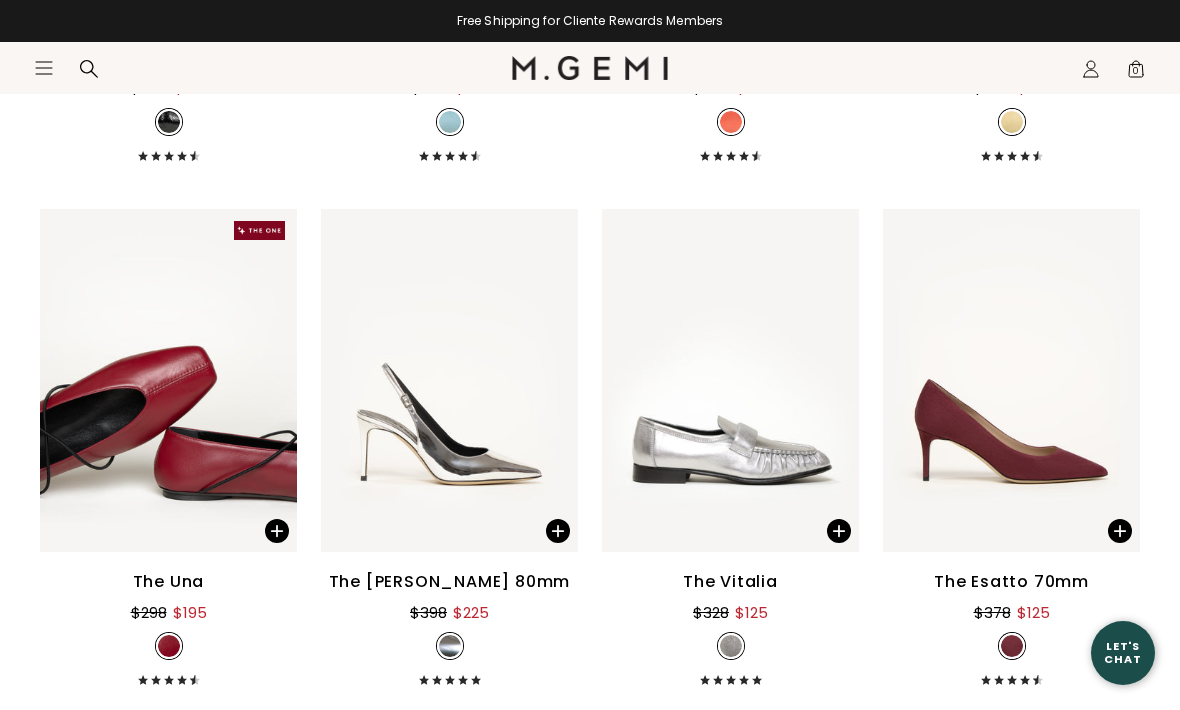 click on "The Una" at bounding box center (169, 582) 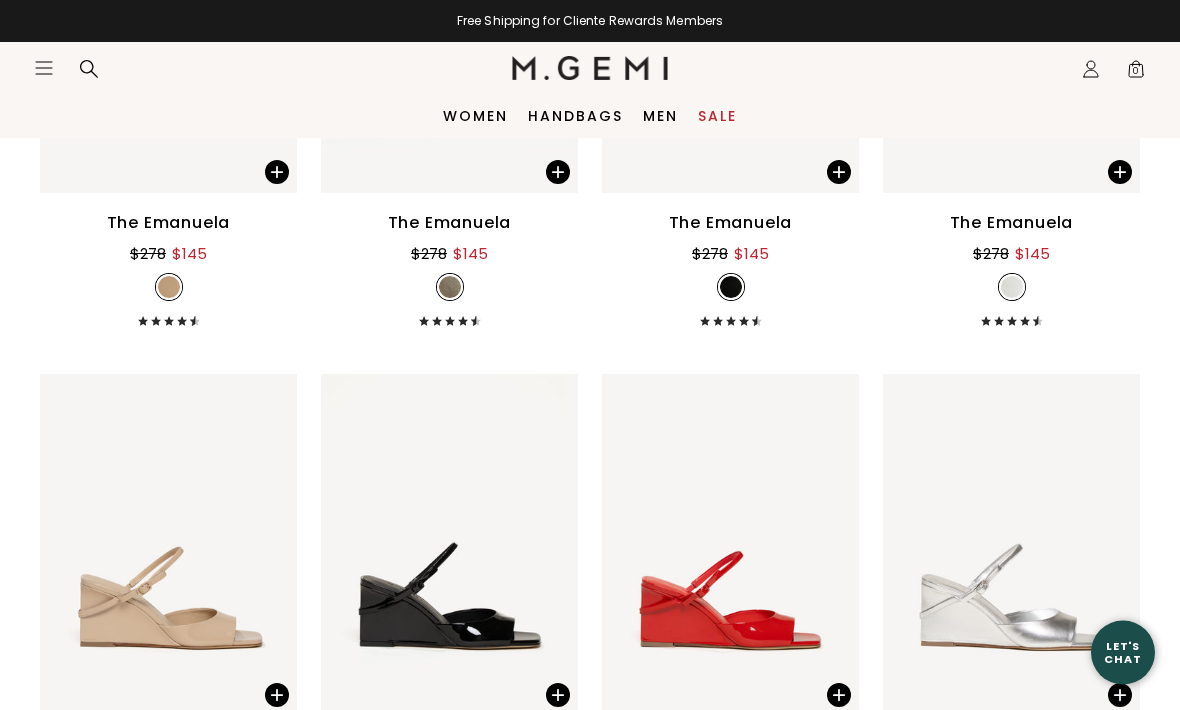 scroll, scrollTop: 7651, scrollLeft: 0, axis: vertical 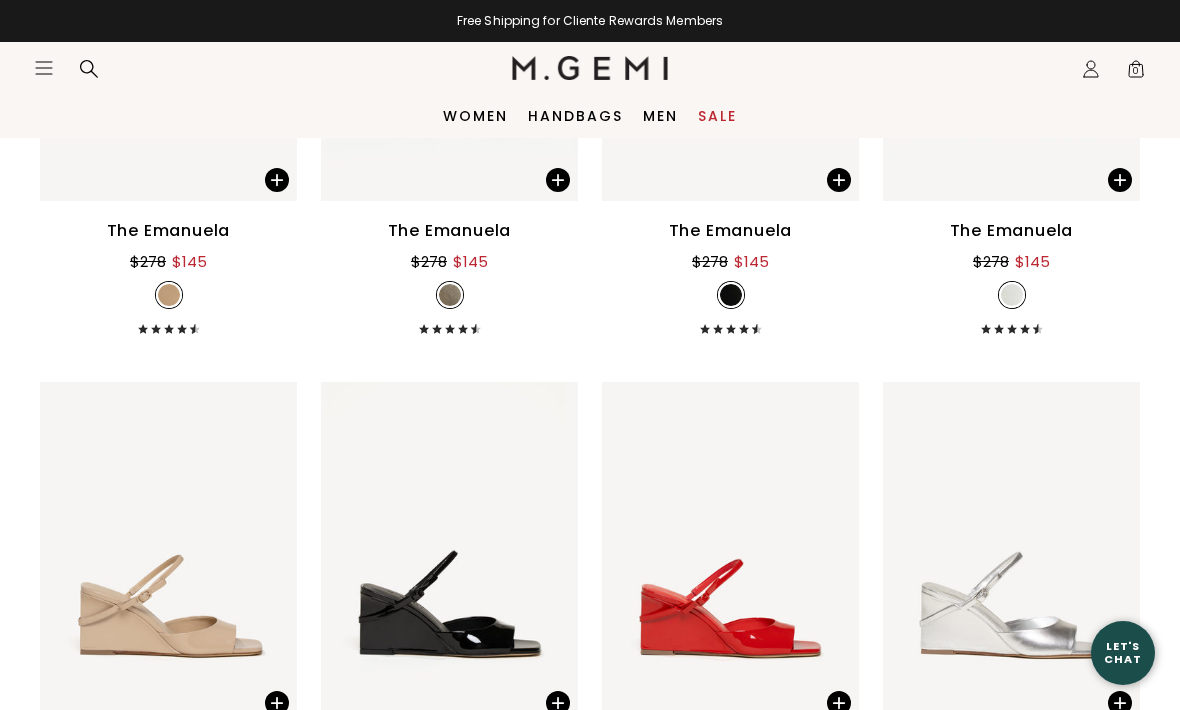 click on "Icons/20x20/hamburger@2x" 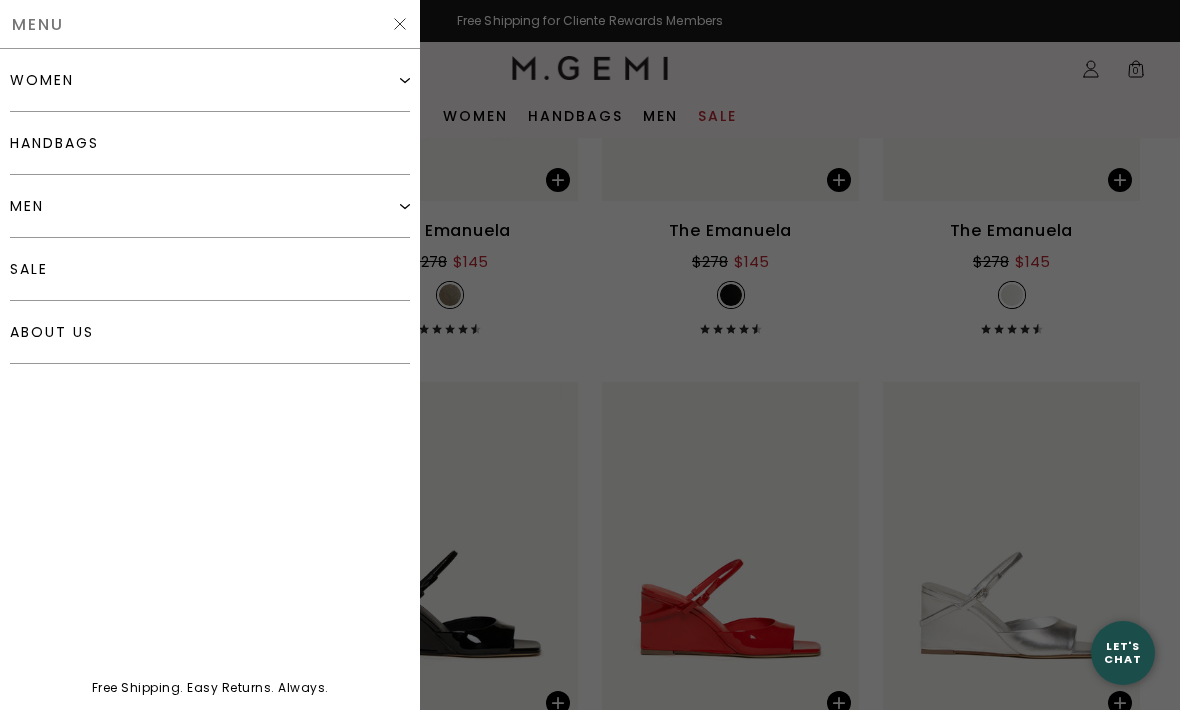 click on "women" at bounding box center (42, 80) 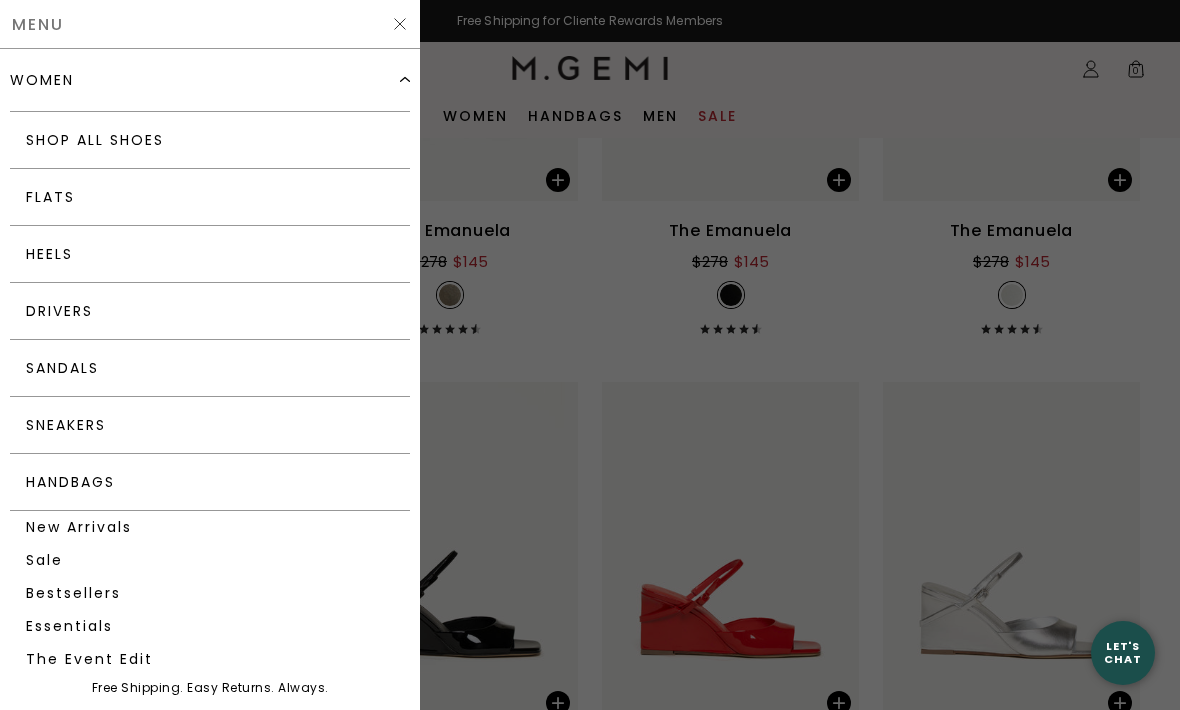 click on "New Arrivals" at bounding box center (210, 527) 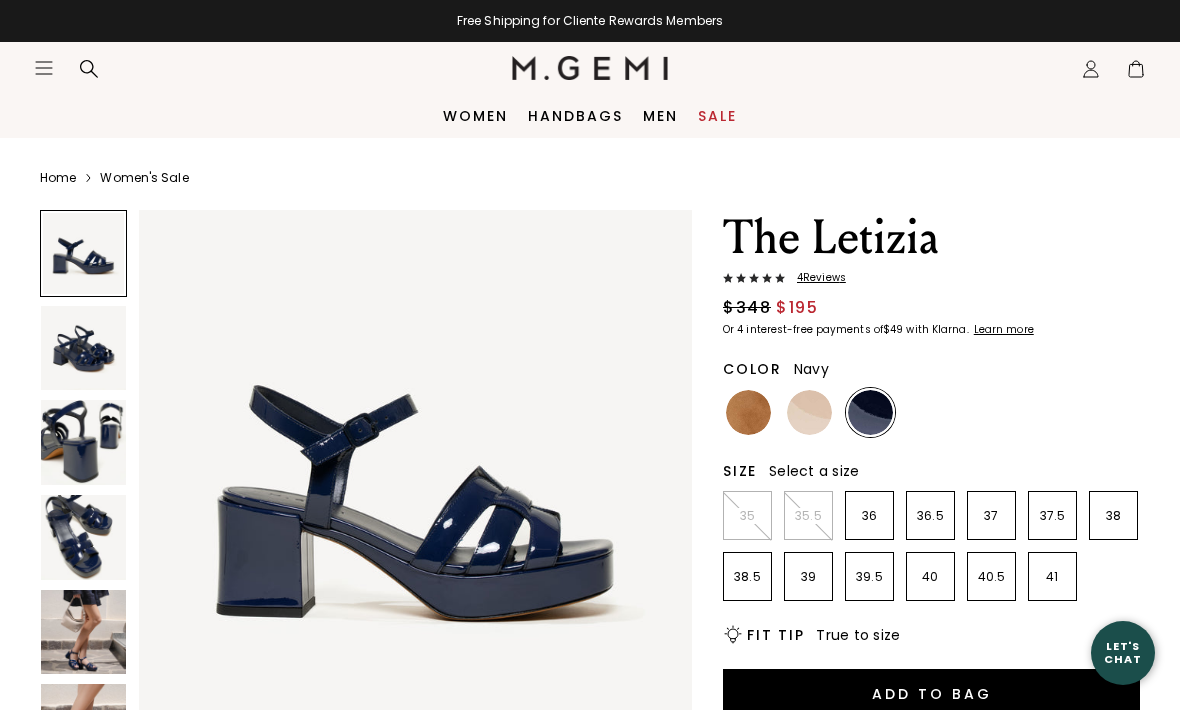 scroll, scrollTop: 0, scrollLeft: 0, axis: both 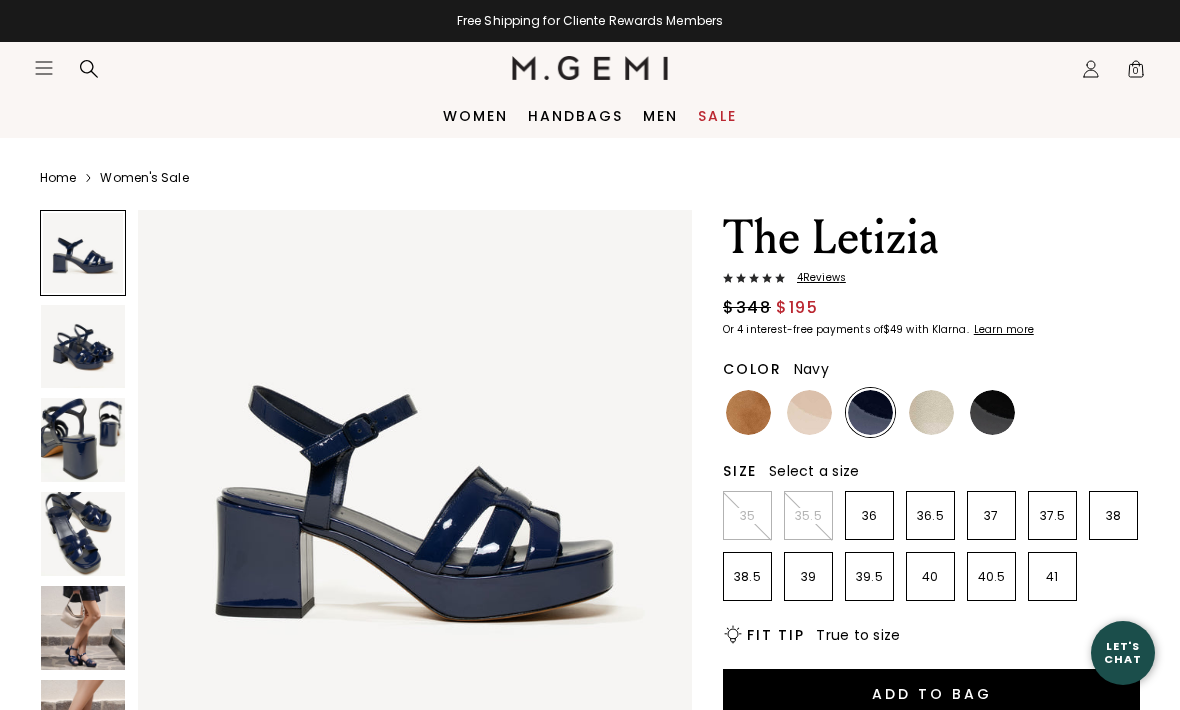 click at bounding box center [992, 412] 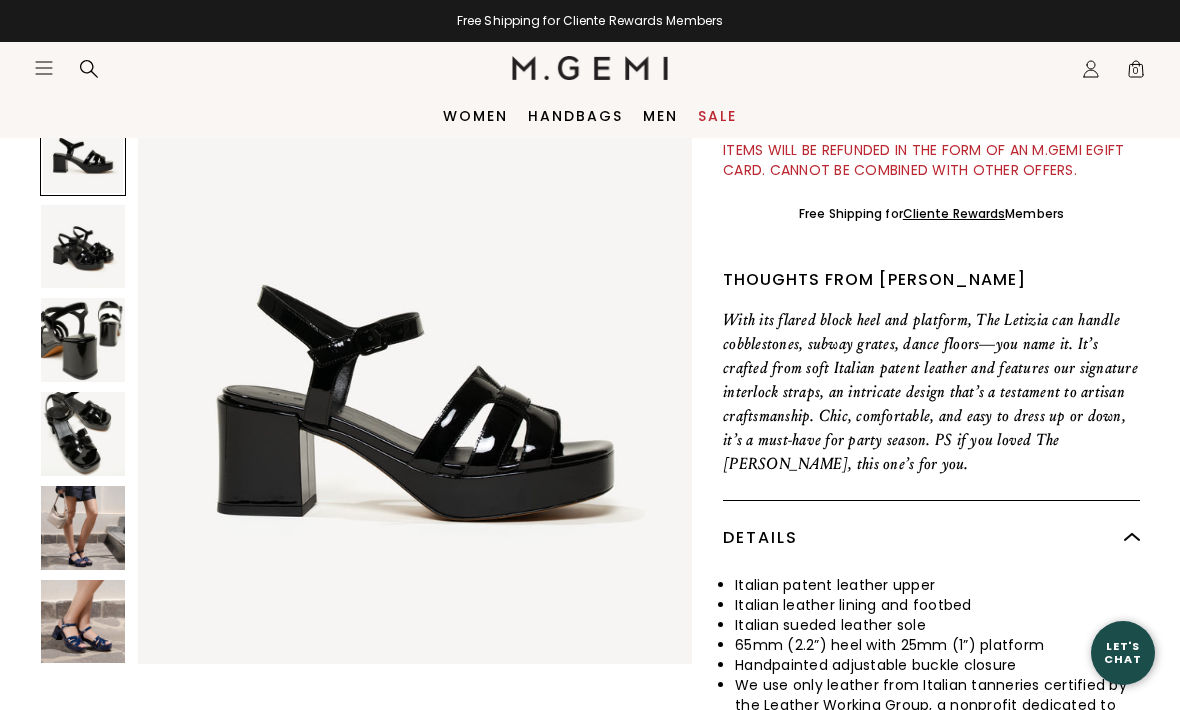 scroll, scrollTop: 586, scrollLeft: 0, axis: vertical 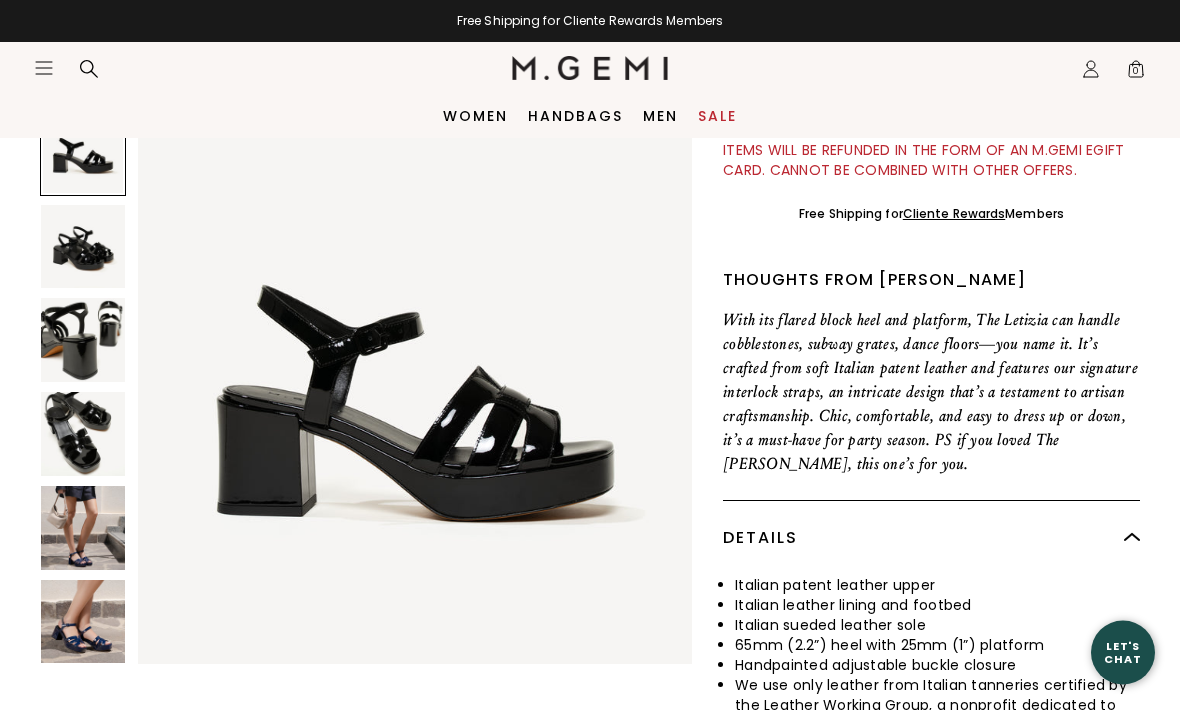 click at bounding box center [83, 528] 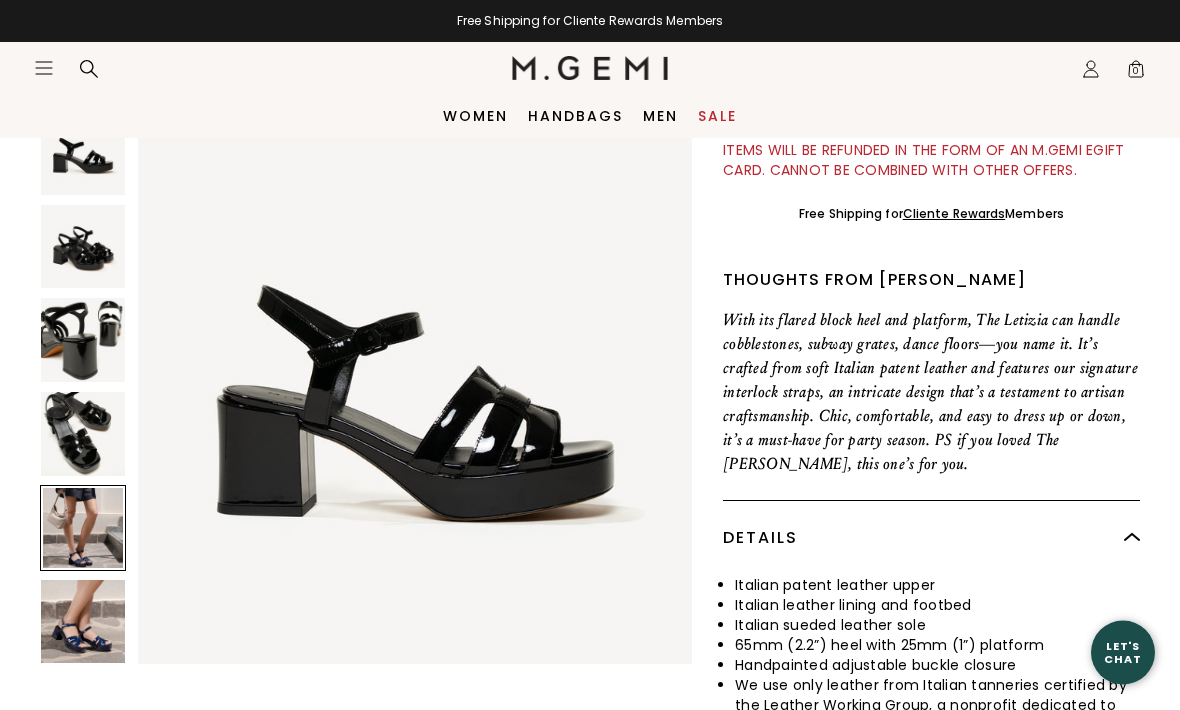scroll, scrollTop: 587, scrollLeft: 0, axis: vertical 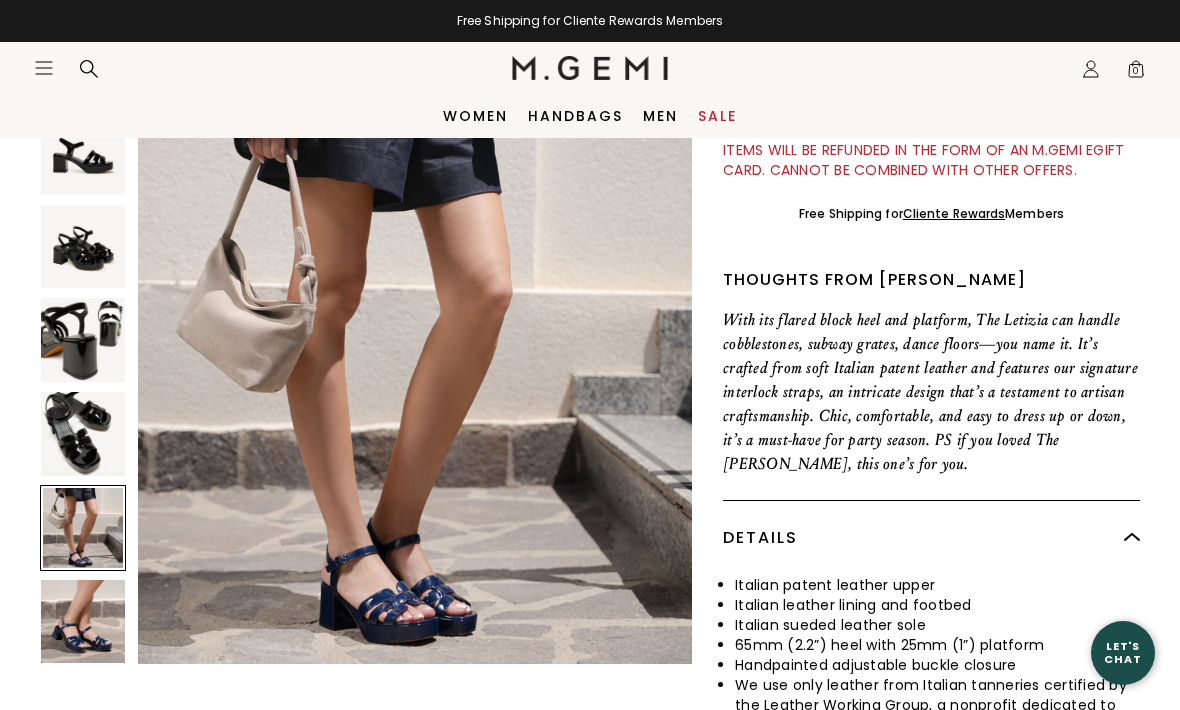 click at bounding box center (83, 622) 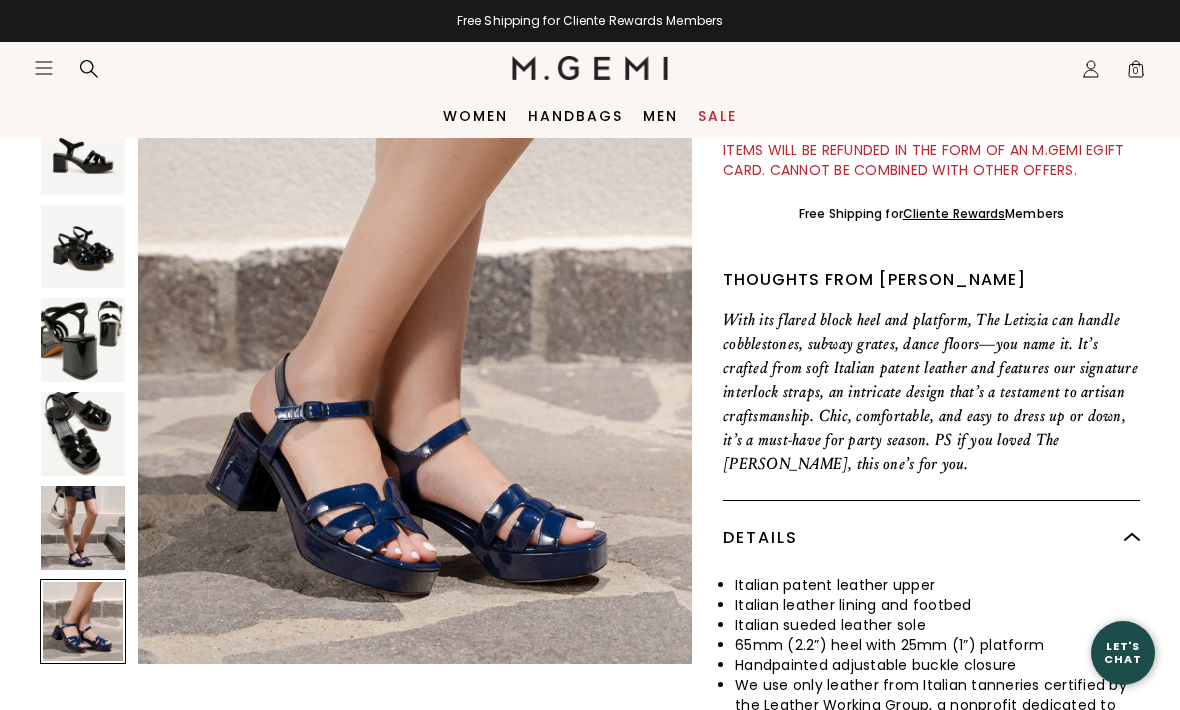 scroll, scrollTop: 2871, scrollLeft: 0, axis: vertical 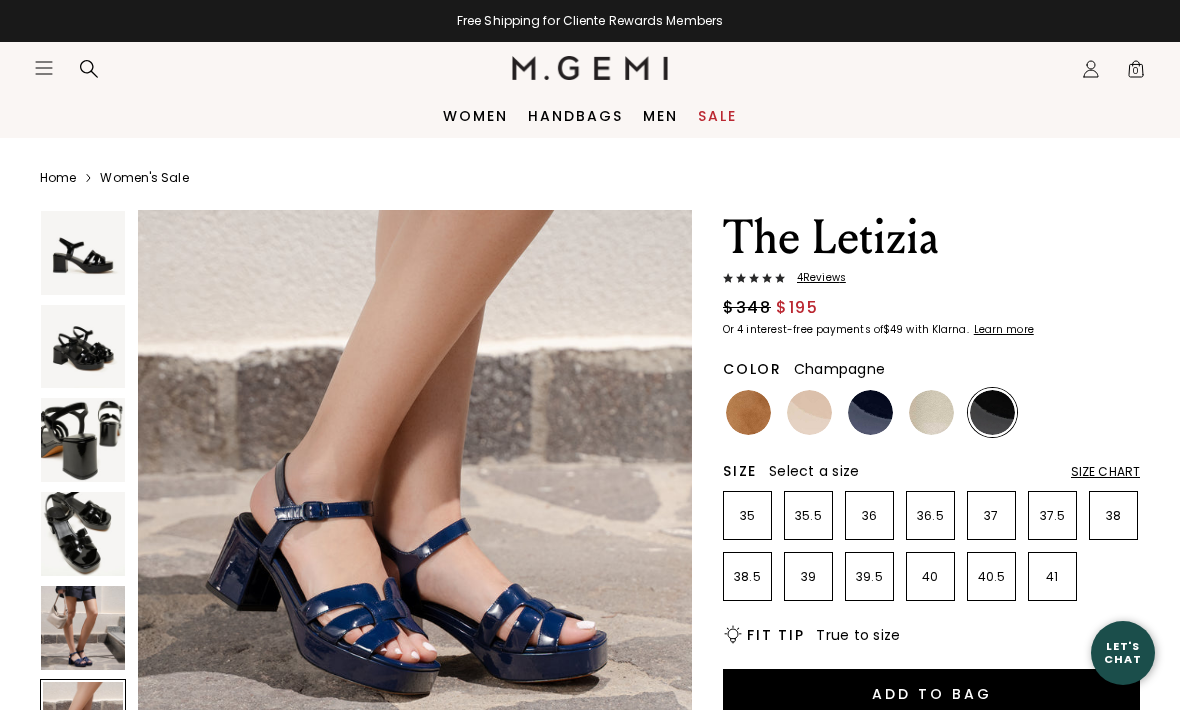 click at bounding box center [931, 412] 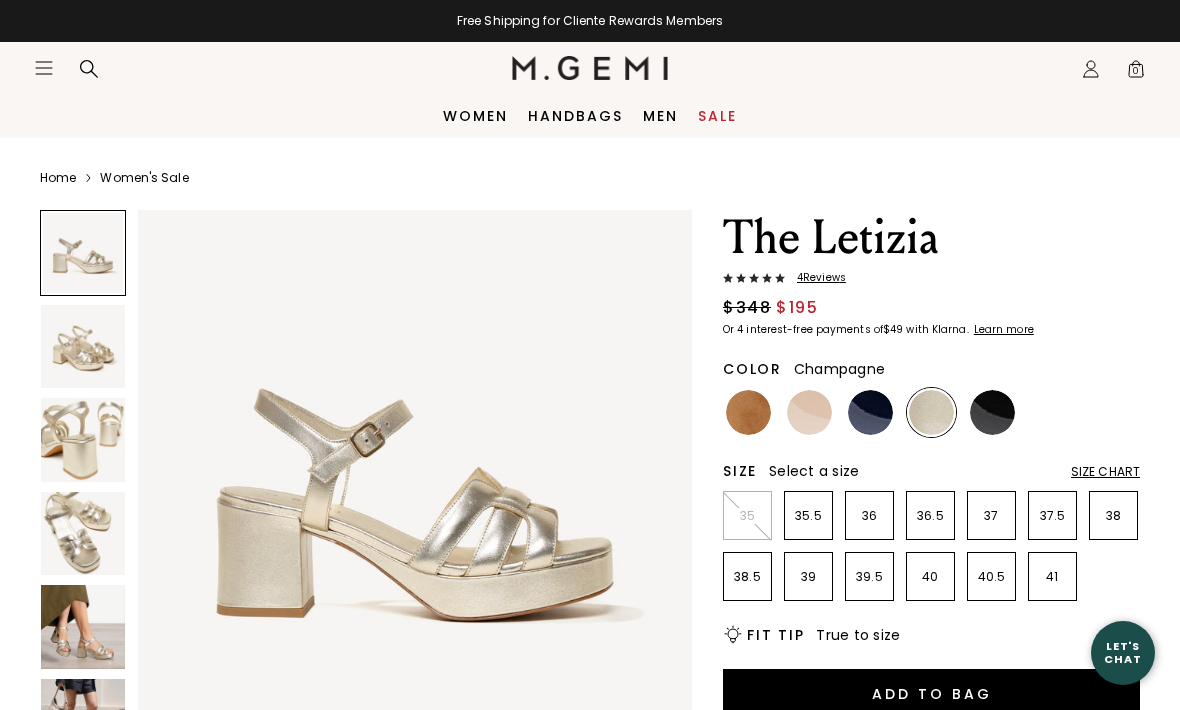 scroll, scrollTop: 0, scrollLeft: 0, axis: both 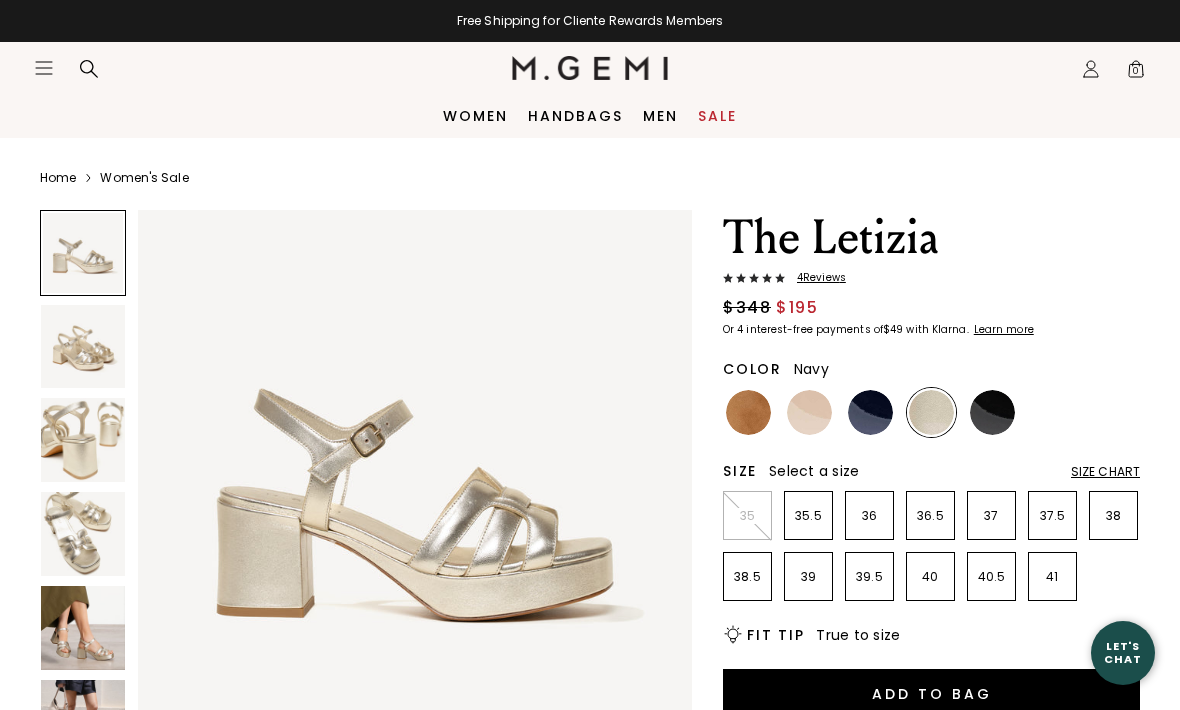 click at bounding box center [870, 412] 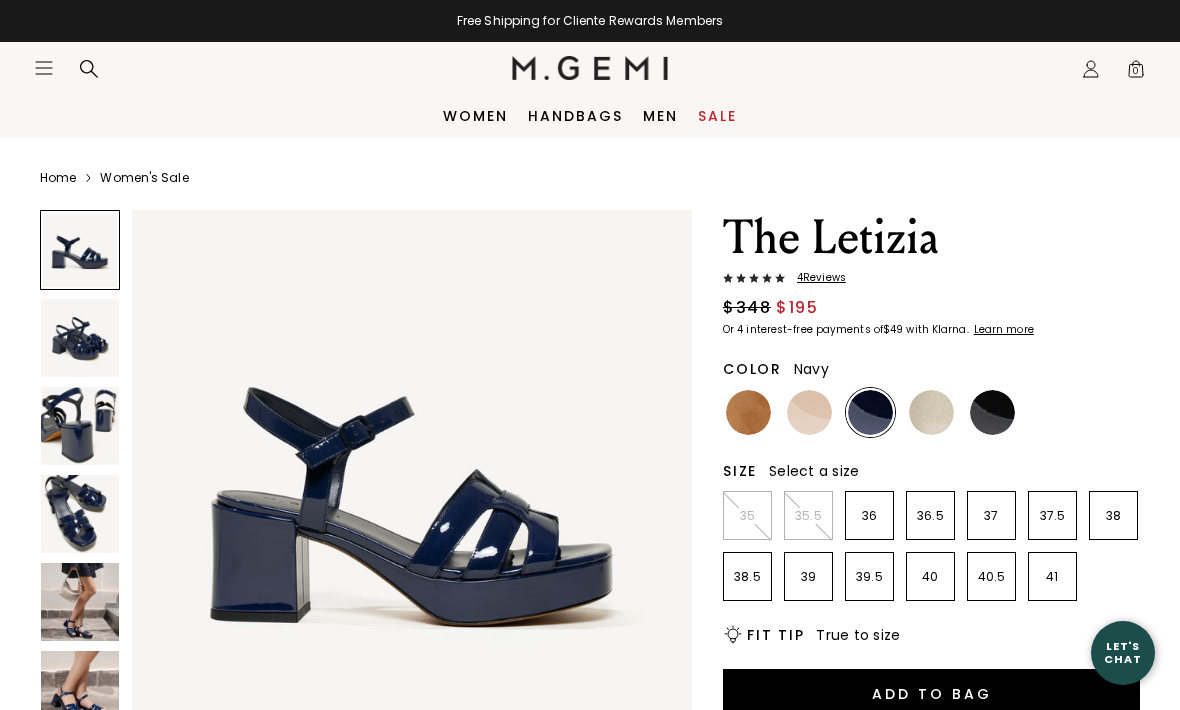 scroll, scrollTop: 0, scrollLeft: 0, axis: both 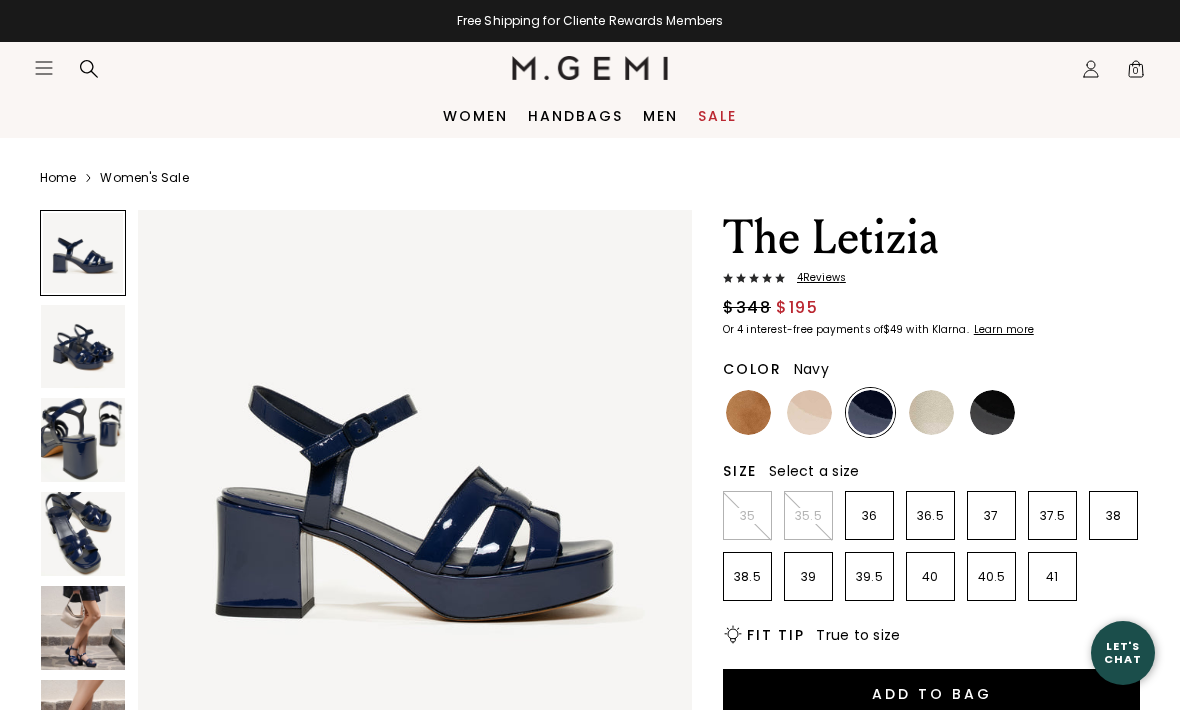 click at bounding box center [809, 412] 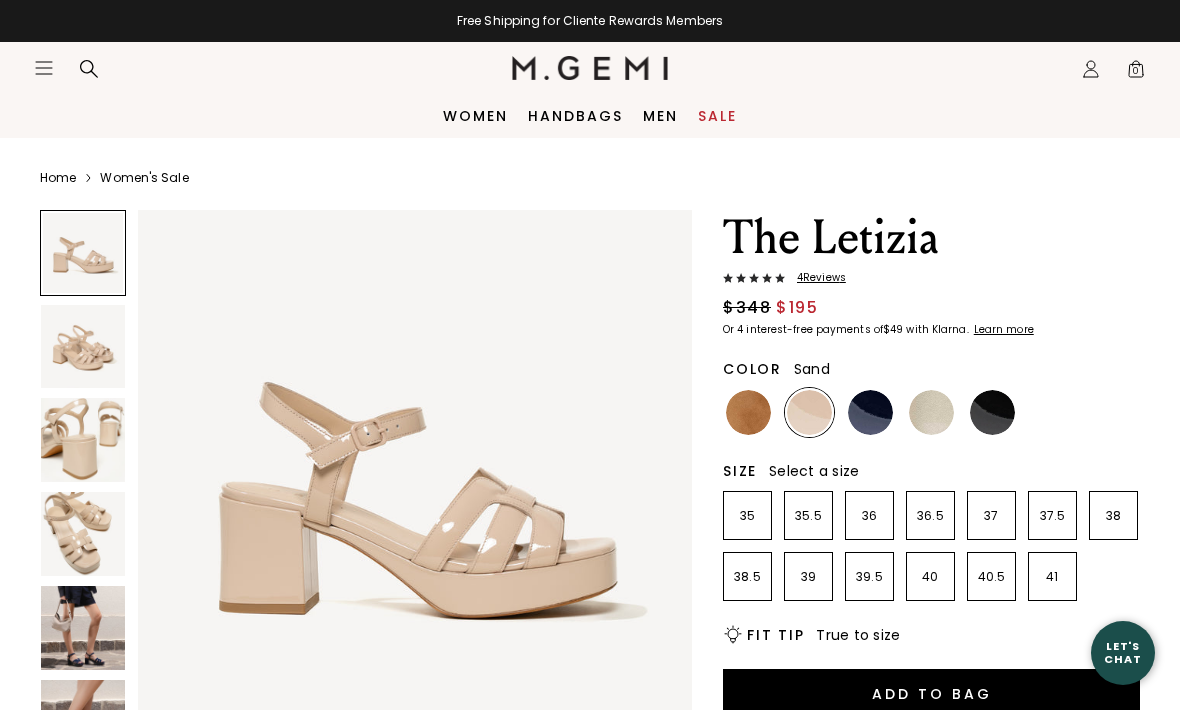 click at bounding box center (748, 412) 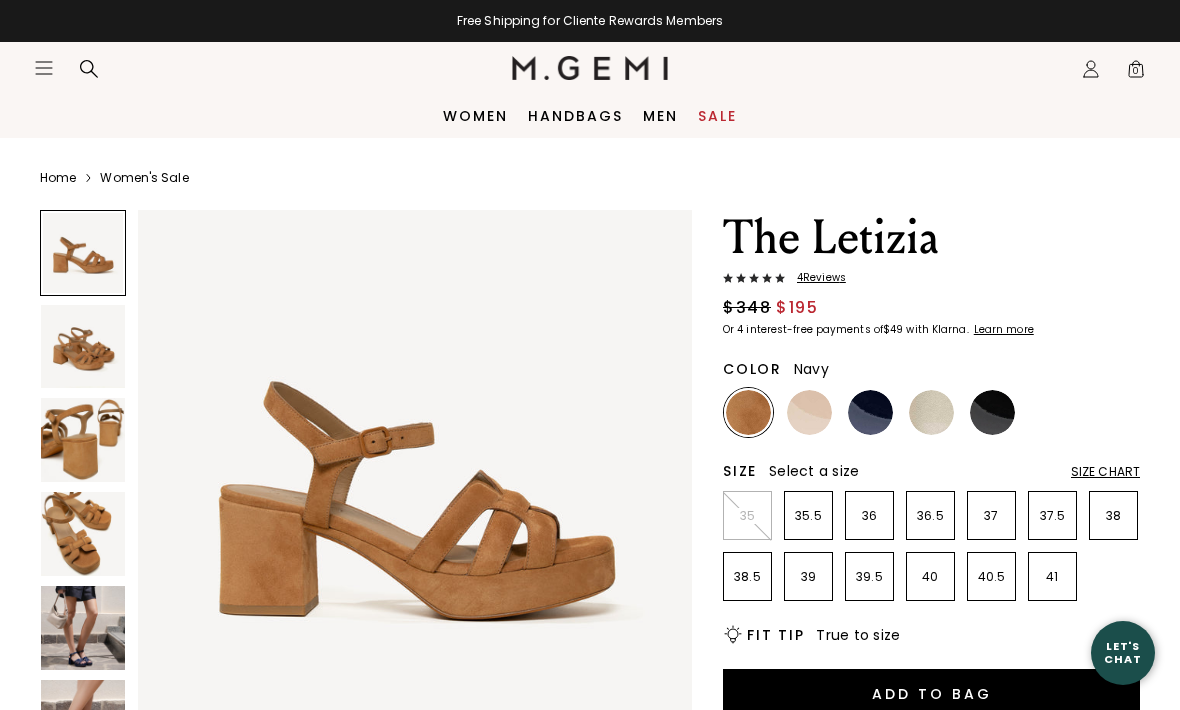 click at bounding box center [870, 412] 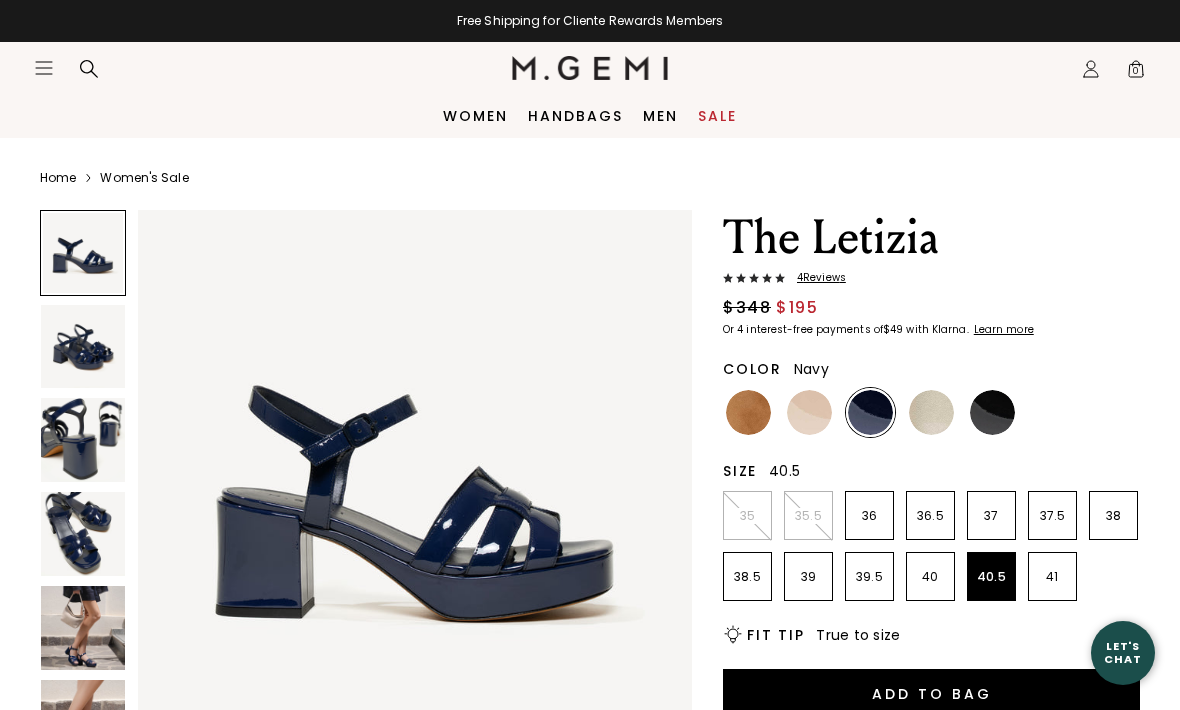 click on "40.5" at bounding box center (991, 577) 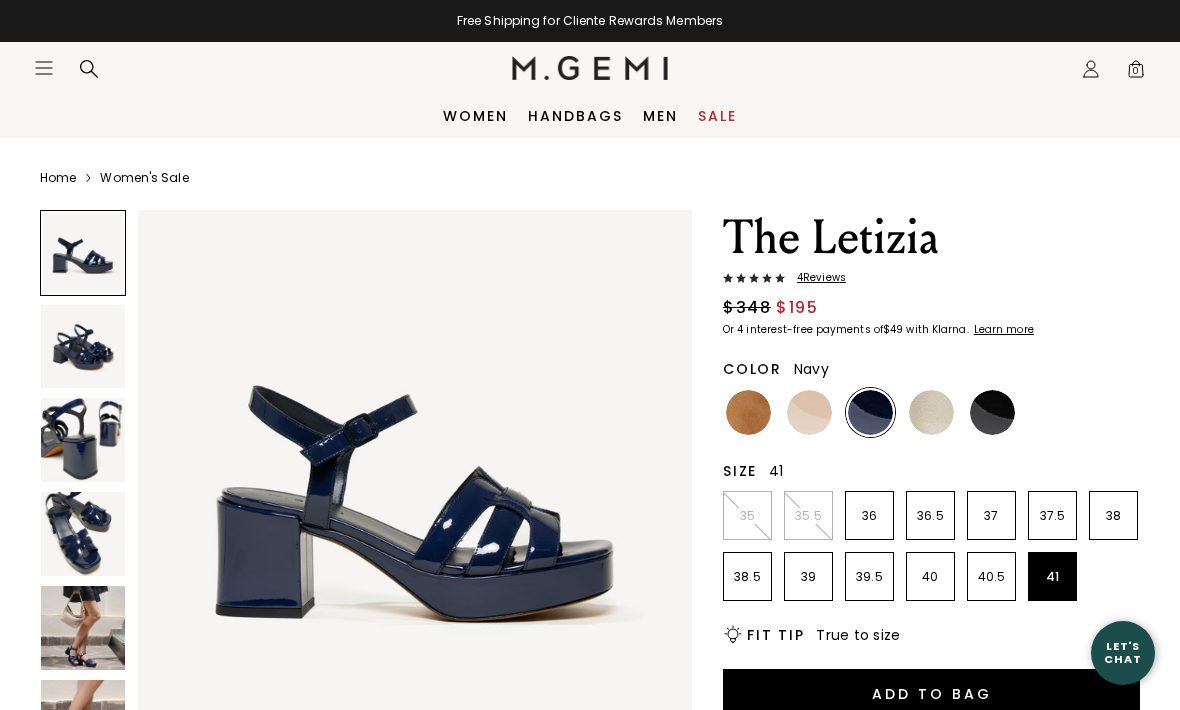 click at bounding box center [992, 412] 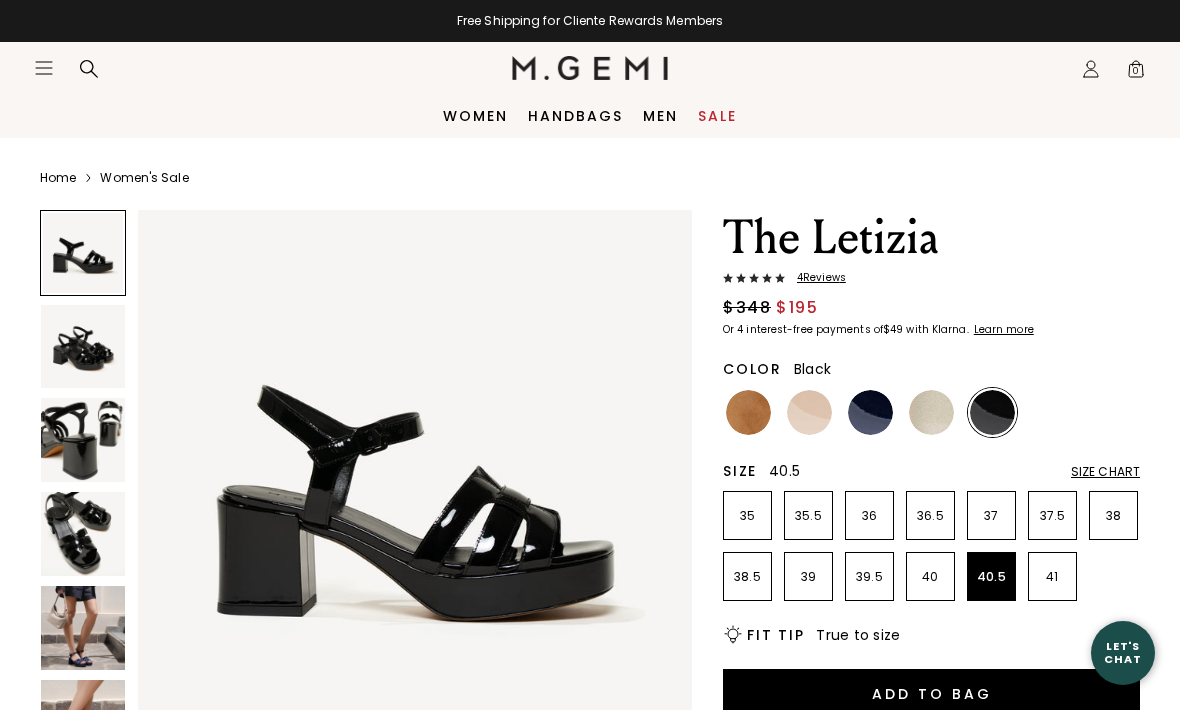 click on "40.5" at bounding box center [991, 577] 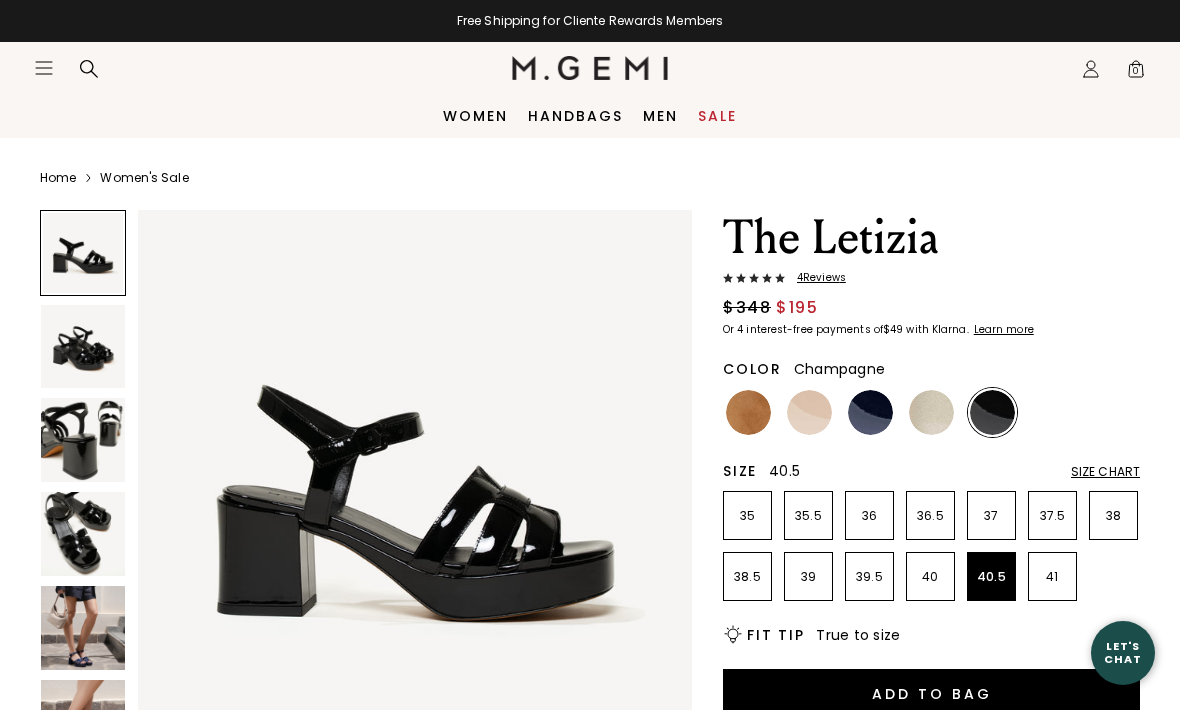 click at bounding box center (931, 412) 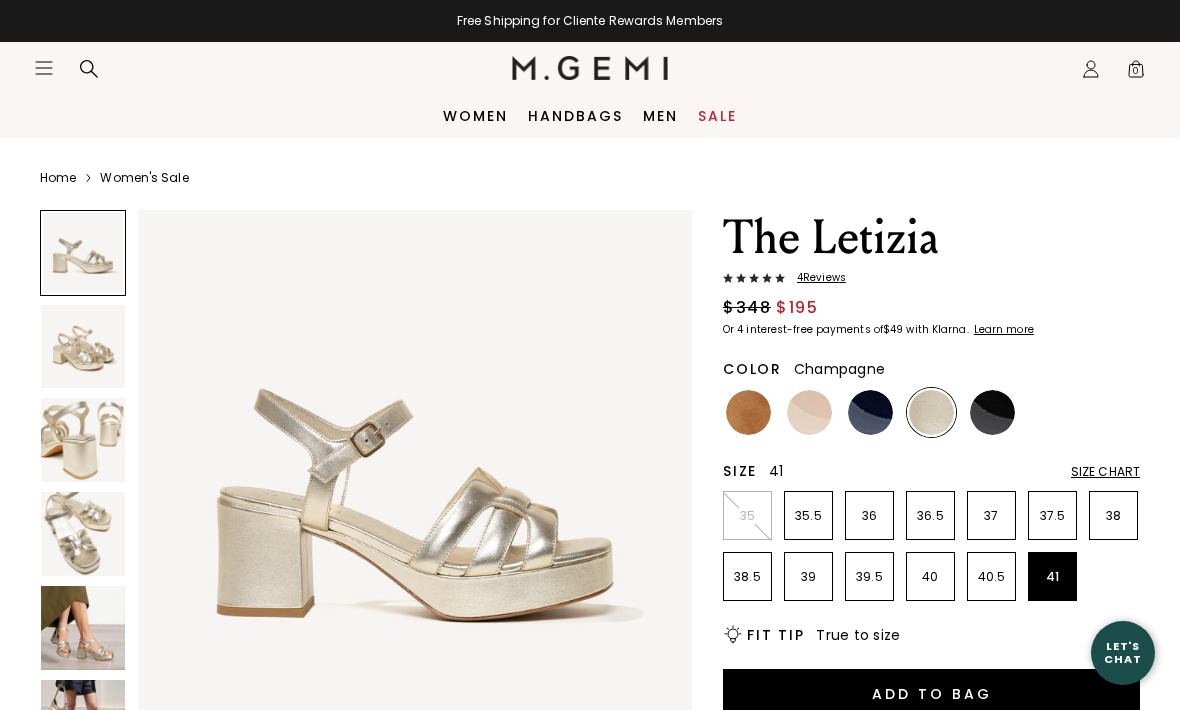 click on "41" at bounding box center (1052, 576) 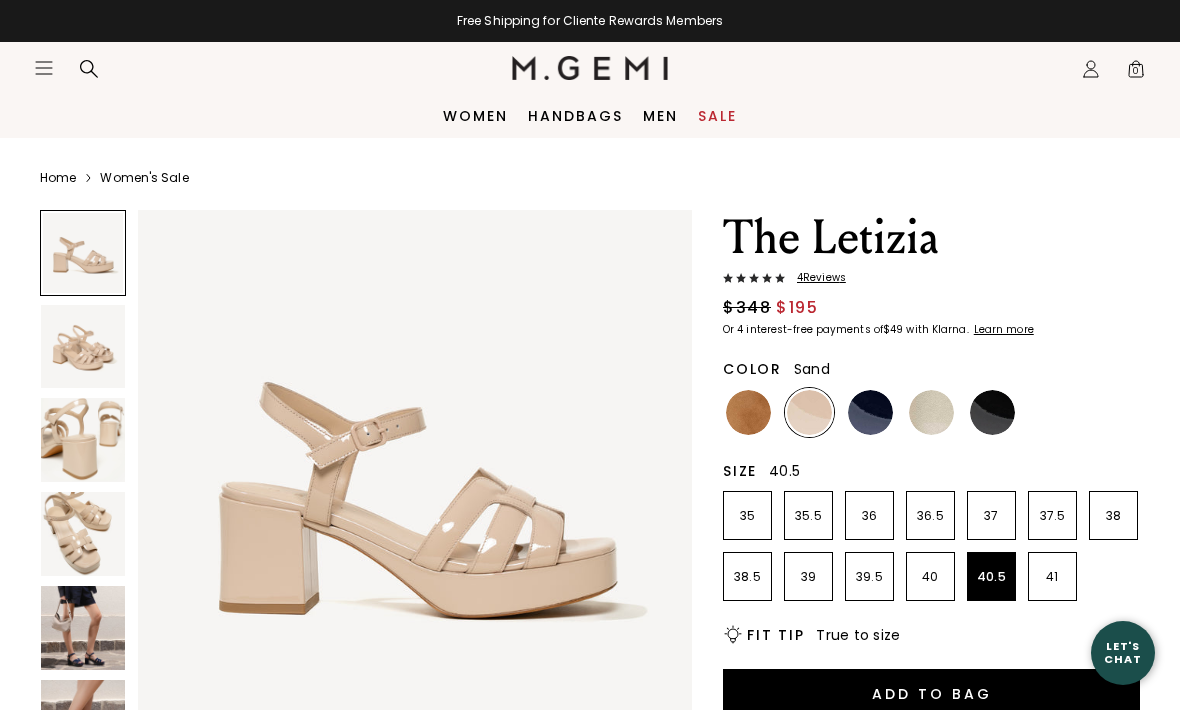 click on "40.5" at bounding box center (991, 577) 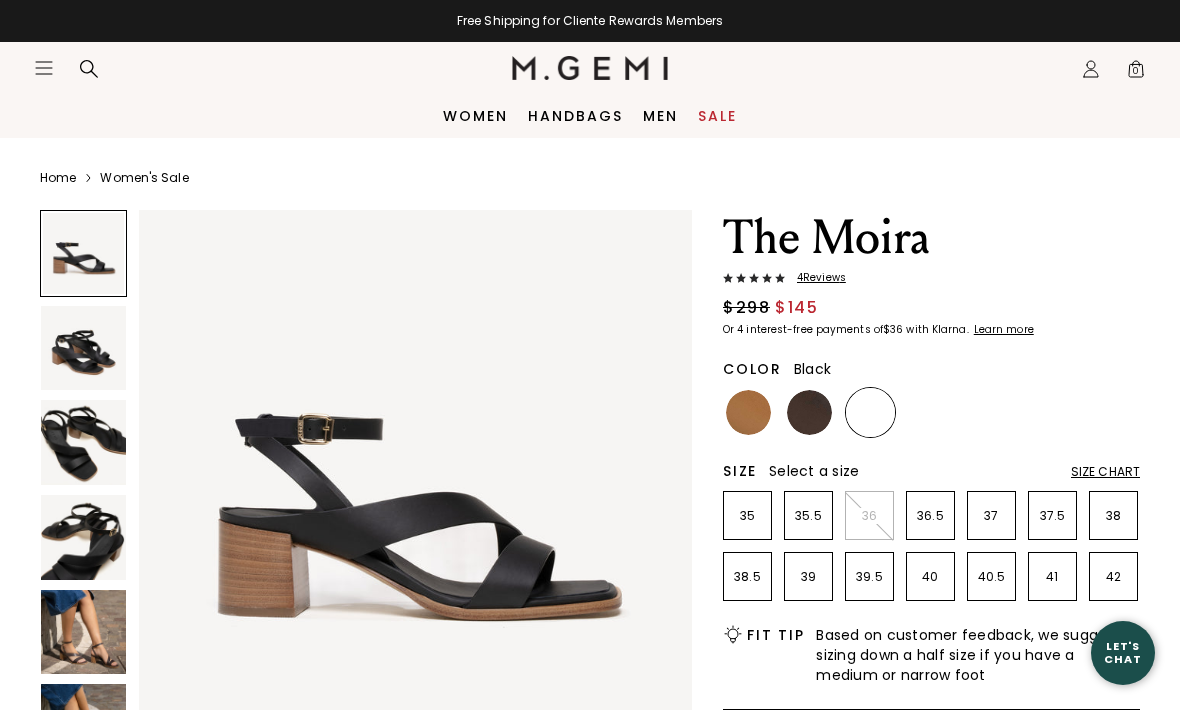 scroll, scrollTop: 0, scrollLeft: 0, axis: both 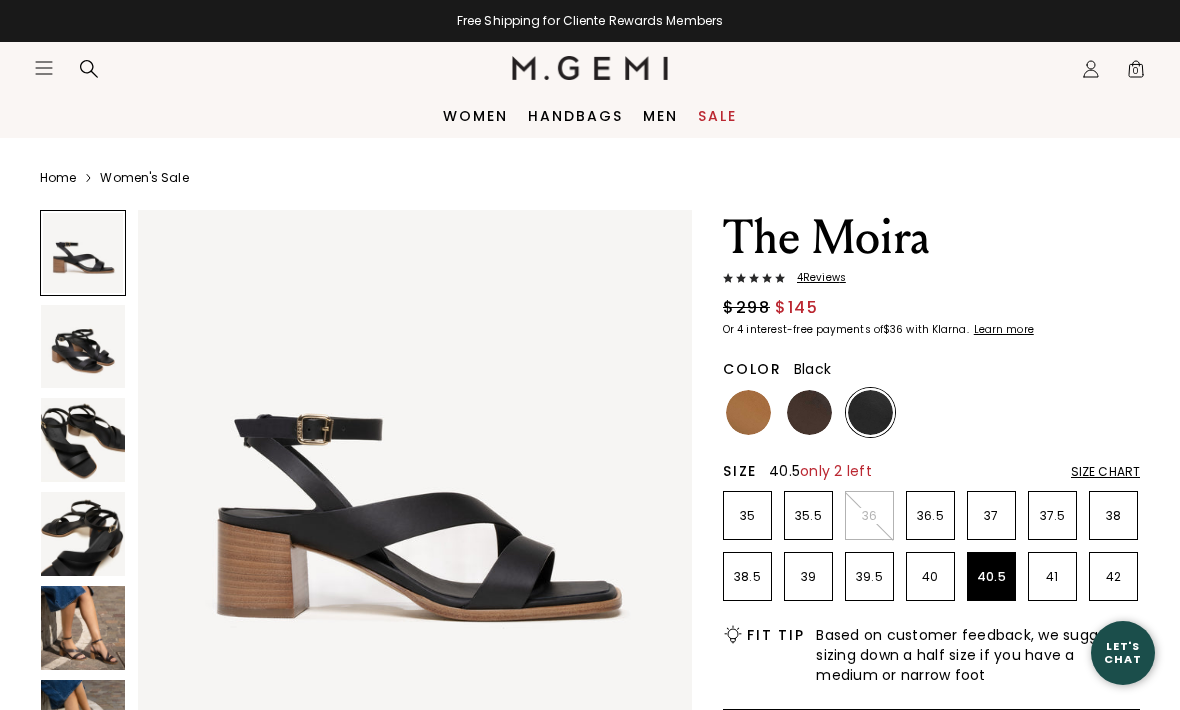 click on "40.5" at bounding box center (991, 577) 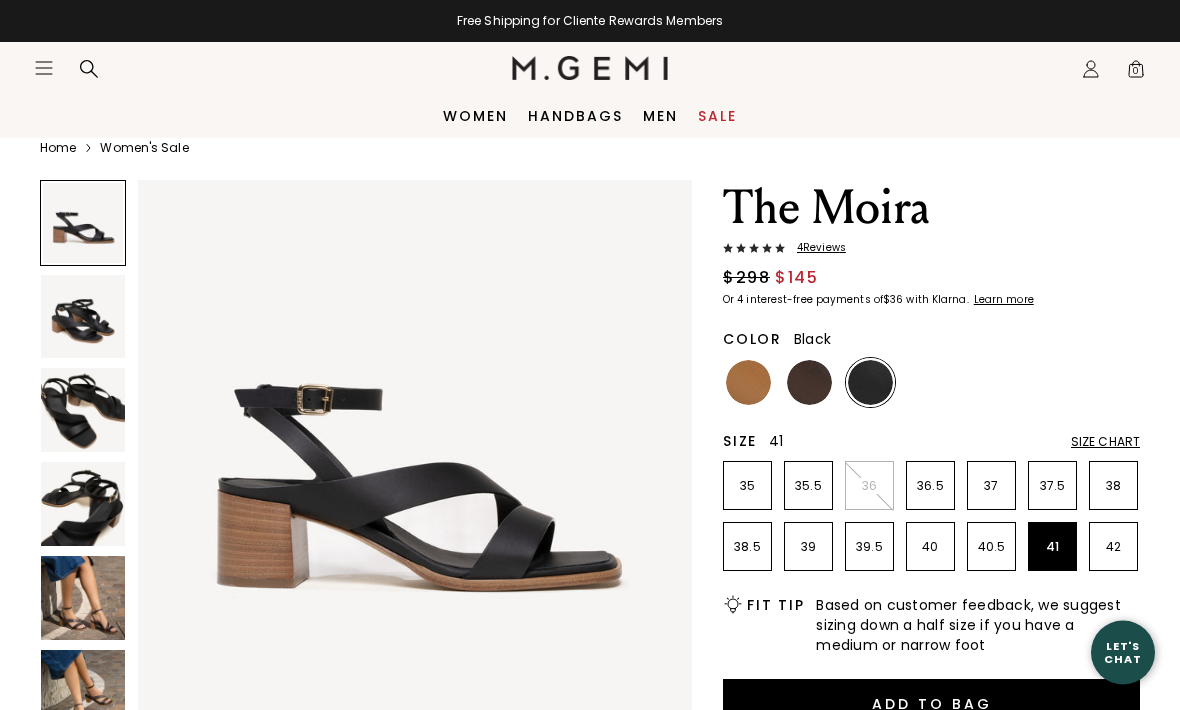 scroll, scrollTop: 30, scrollLeft: 0, axis: vertical 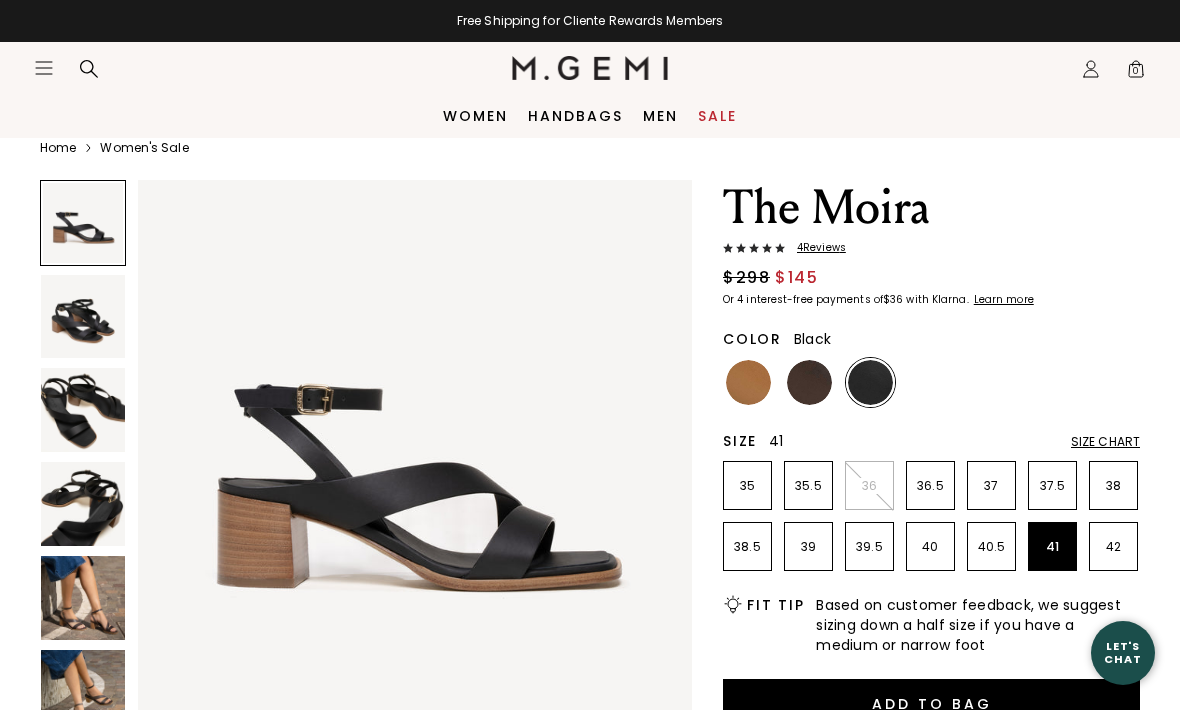 click at bounding box center (809, 382) 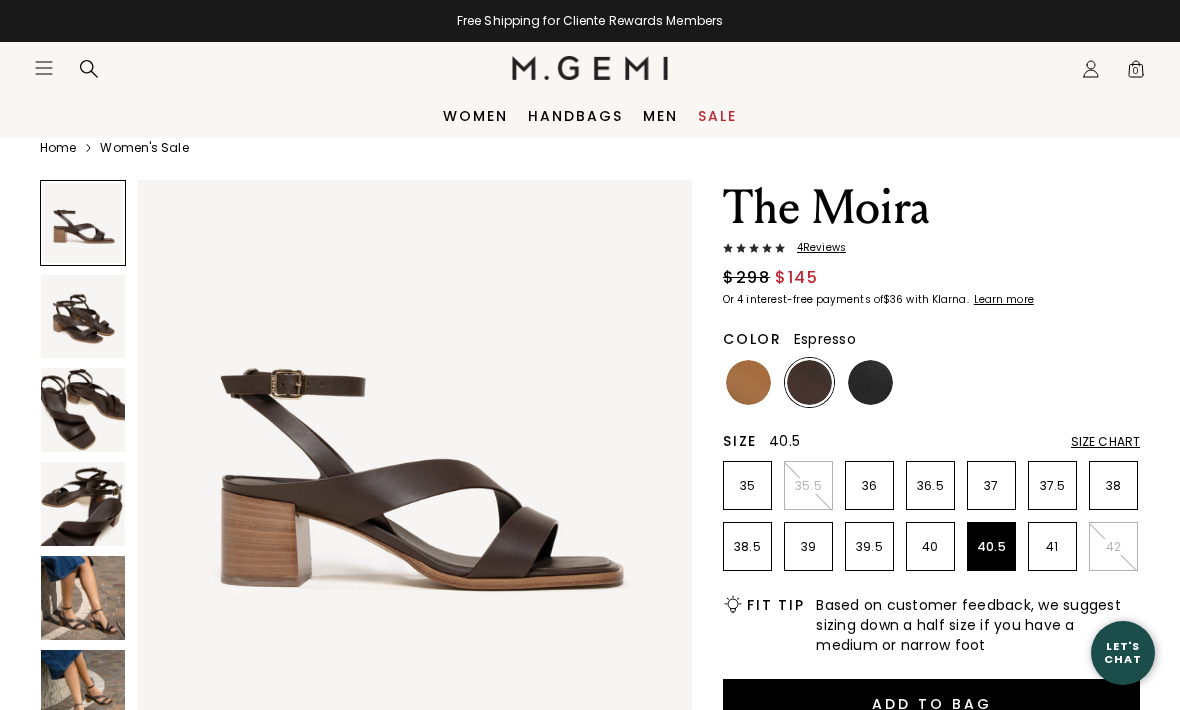 click on "40.5" at bounding box center (991, 547) 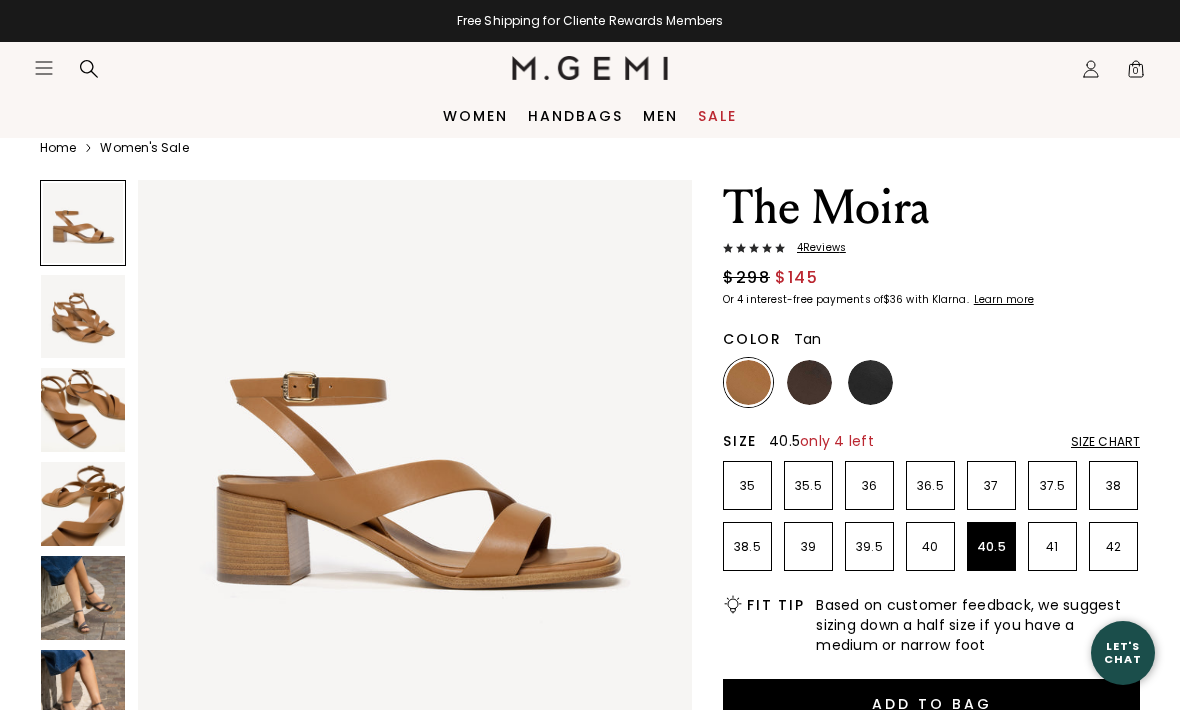 click at bounding box center (83, 598) 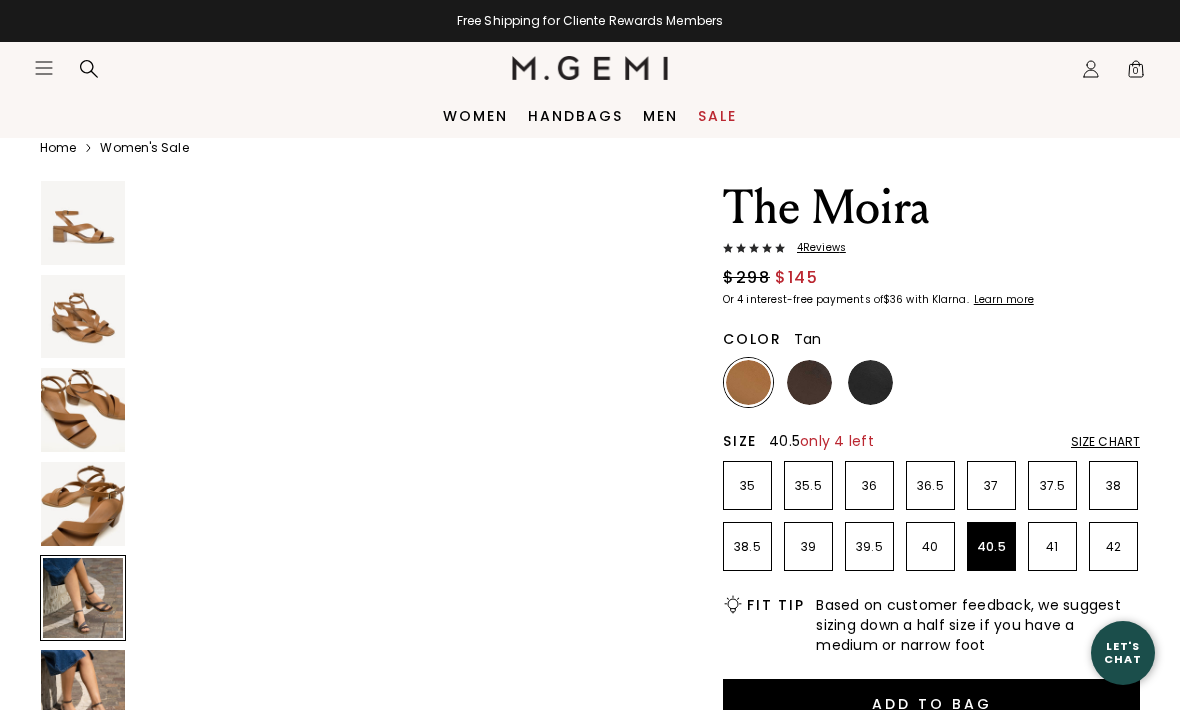 scroll, scrollTop: 2297, scrollLeft: 0, axis: vertical 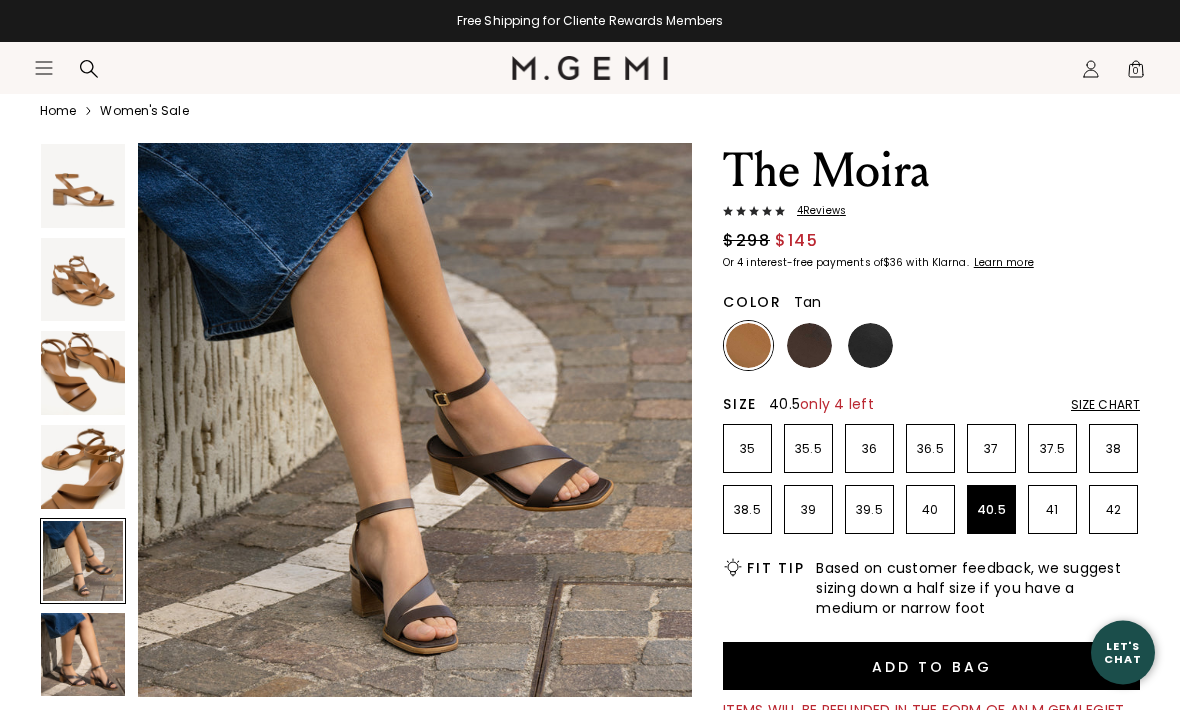 click at bounding box center [83, 656] 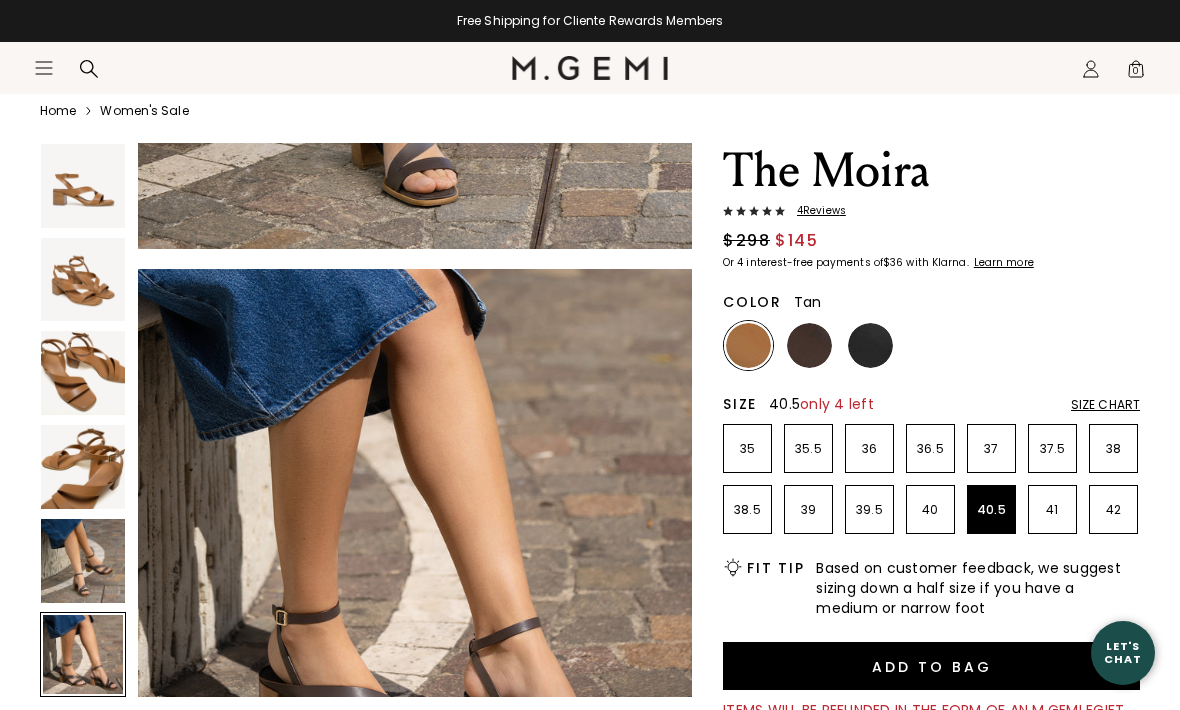 scroll, scrollTop: 2871, scrollLeft: 0, axis: vertical 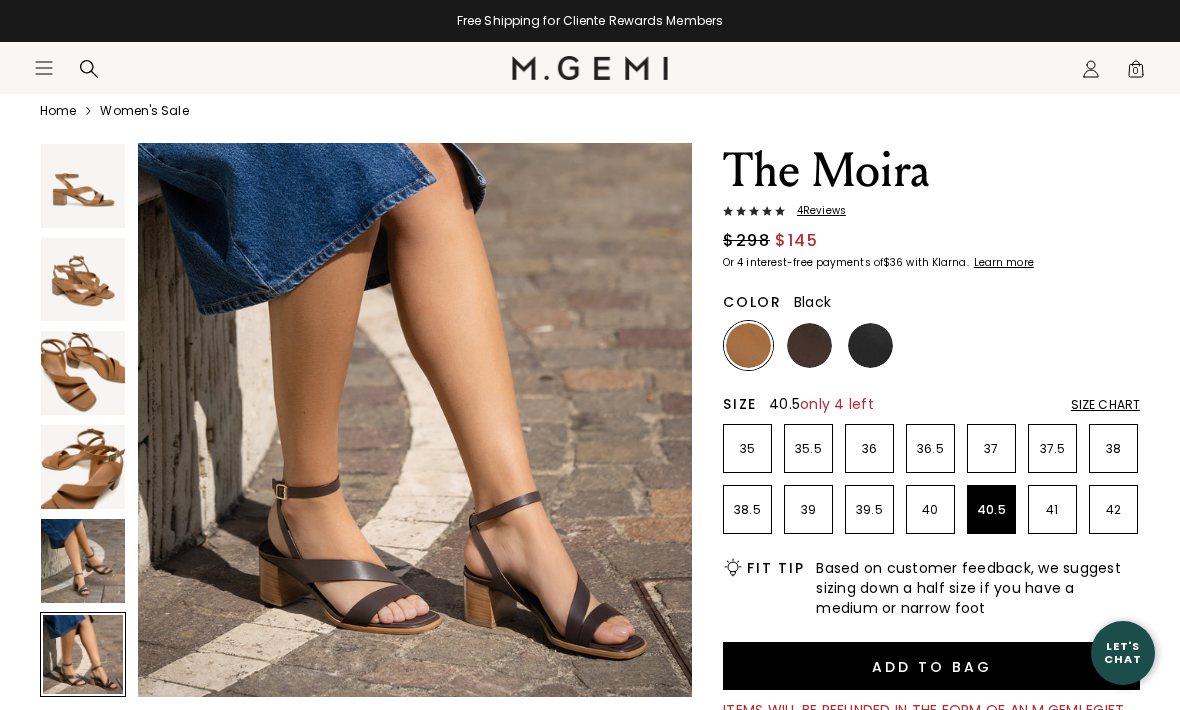 click at bounding box center (870, 345) 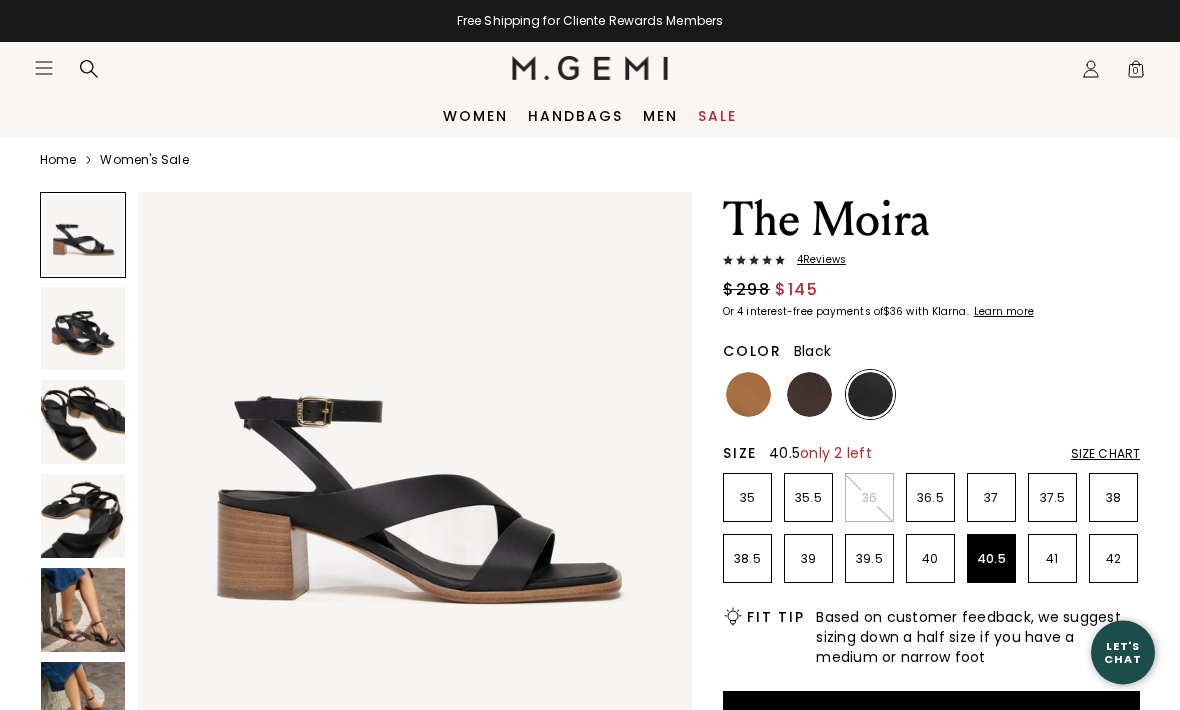 scroll, scrollTop: 0, scrollLeft: 0, axis: both 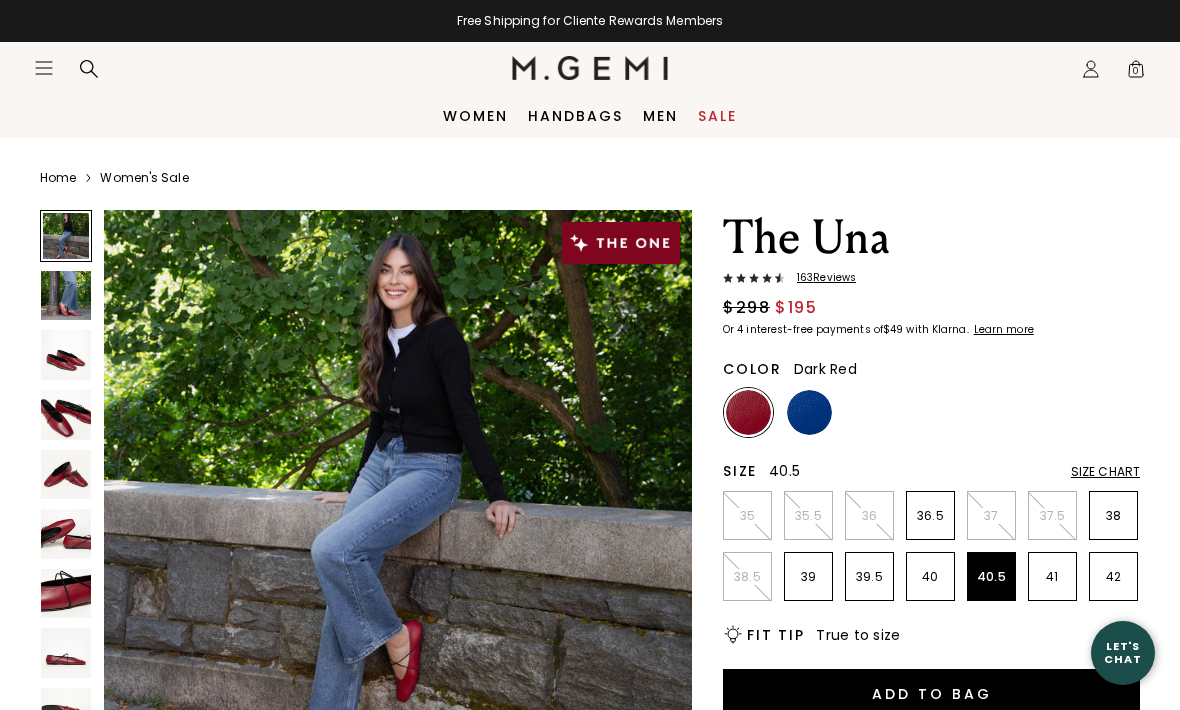 click on "40.5" at bounding box center [991, 576] 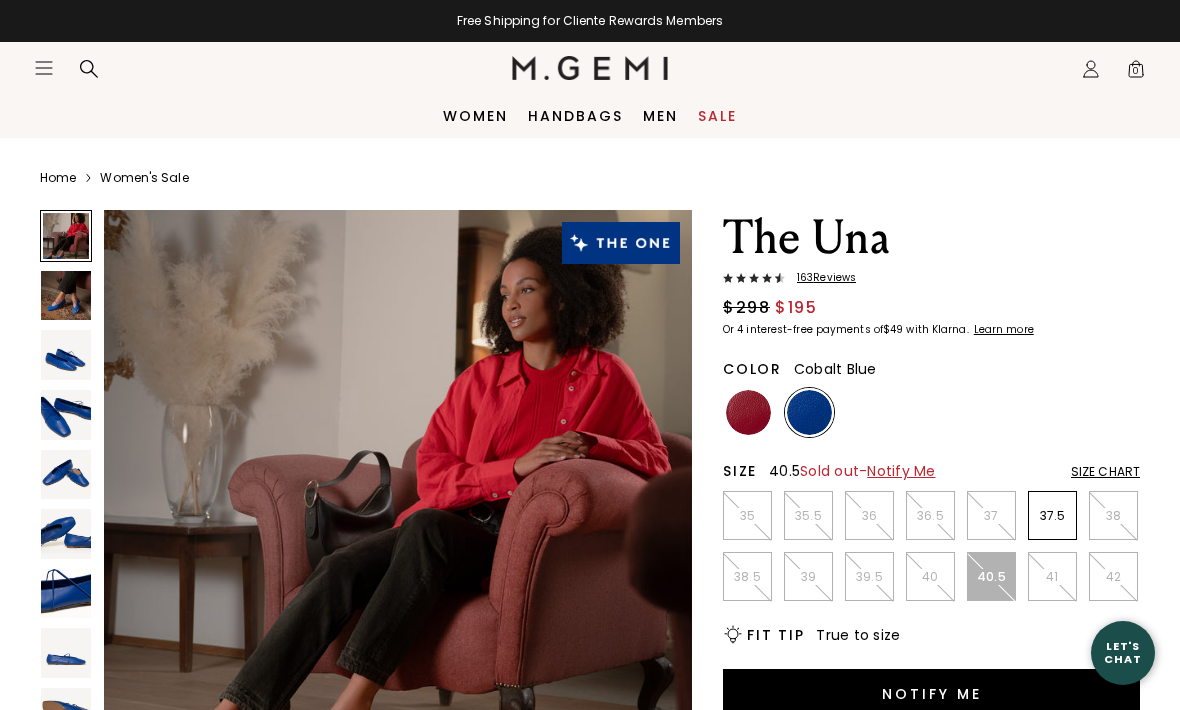 click at bounding box center (748, 412) 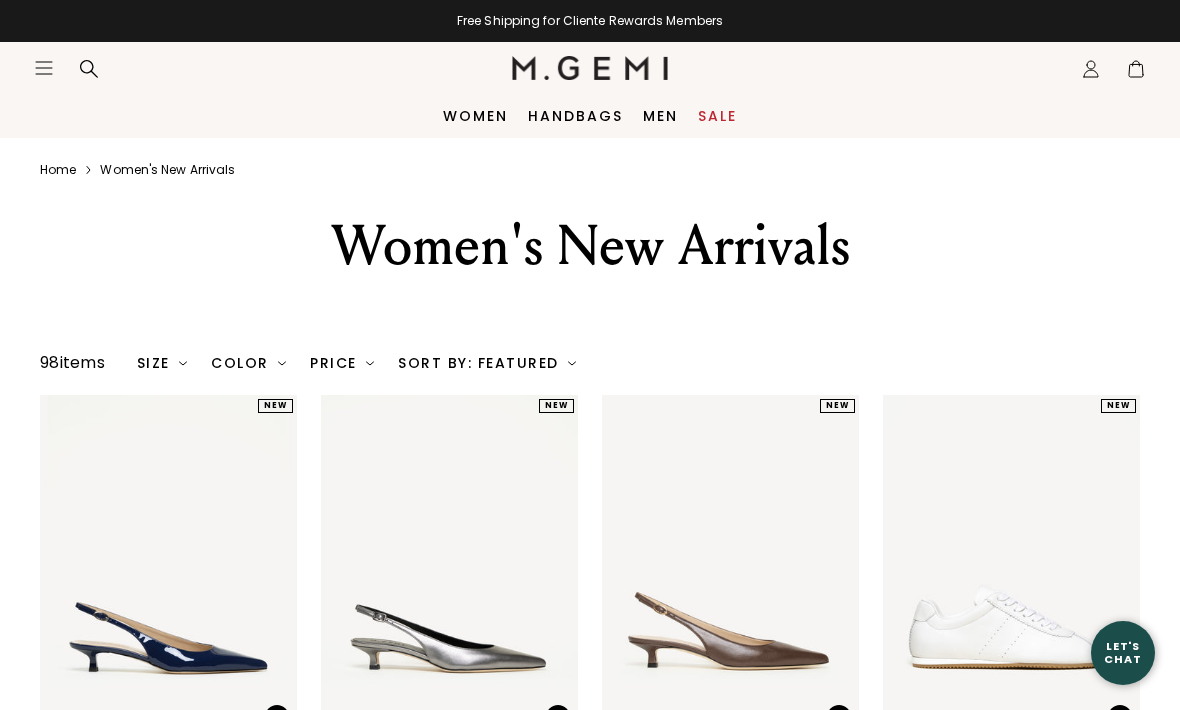 scroll, scrollTop: 0, scrollLeft: 0, axis: both 